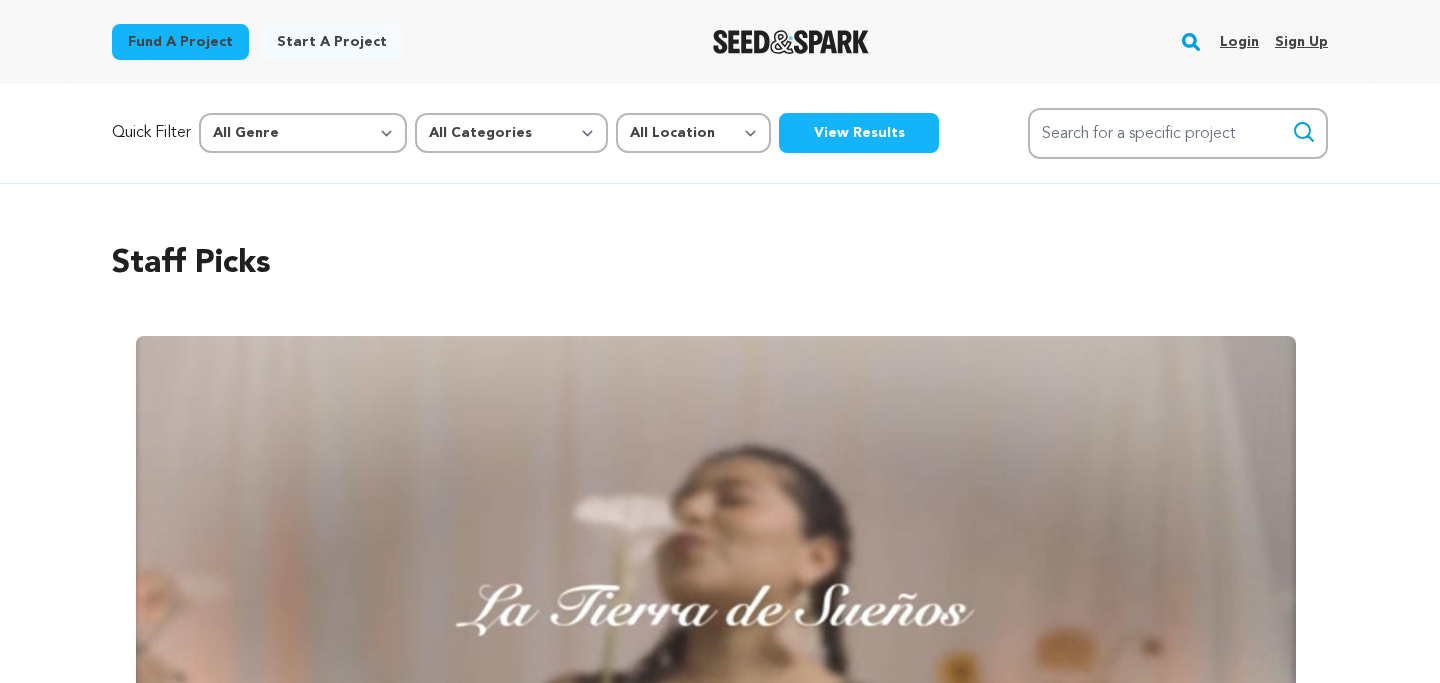 scroll, scrollTop: 0, scrollLeft: 0, axis: both 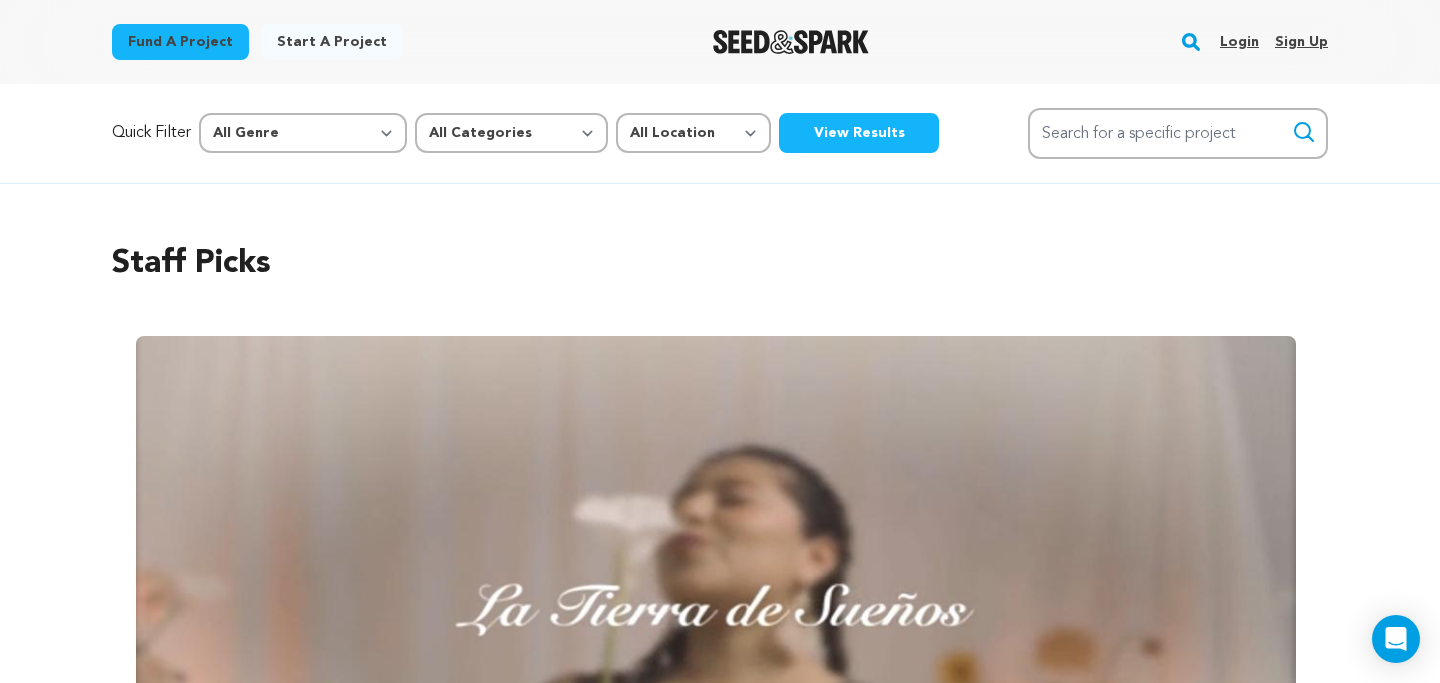click on "Login" at bounding box center [1239, 42] 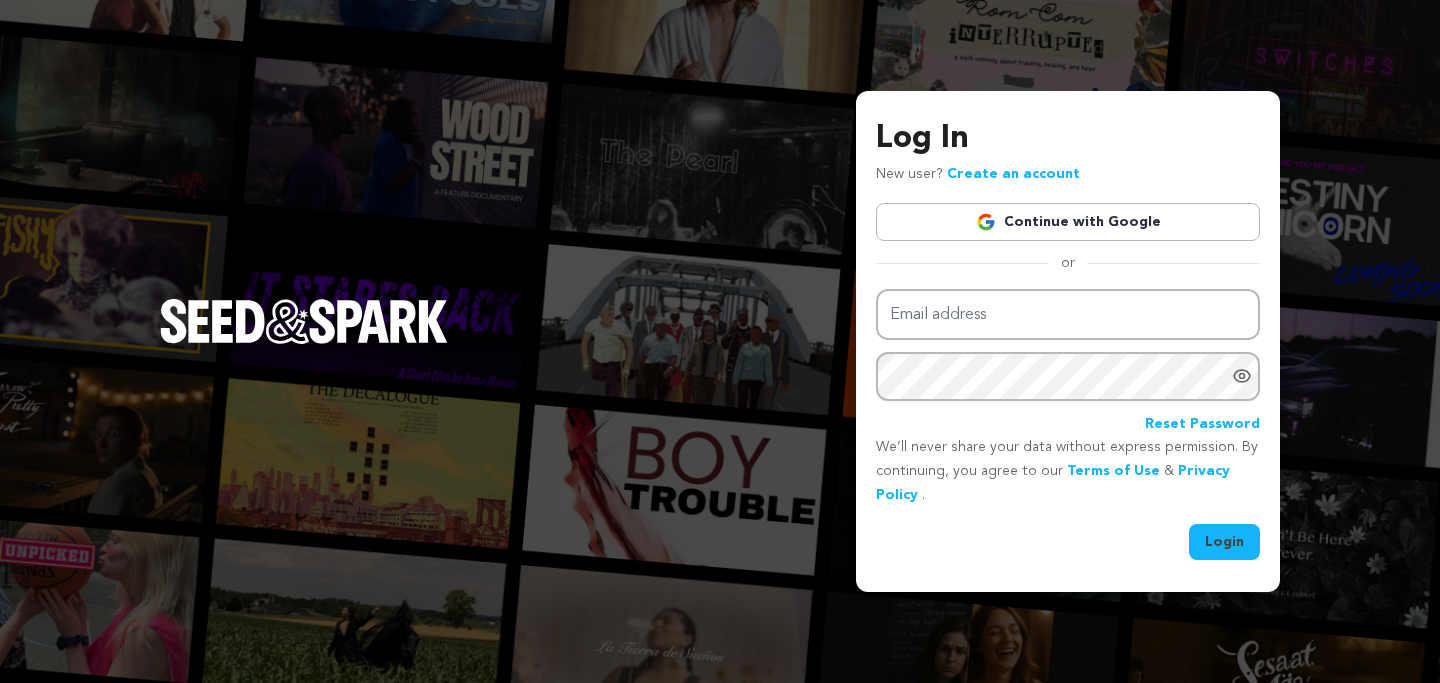 scroll, scrollTop: 0, scrollLeft: 0, axis: both 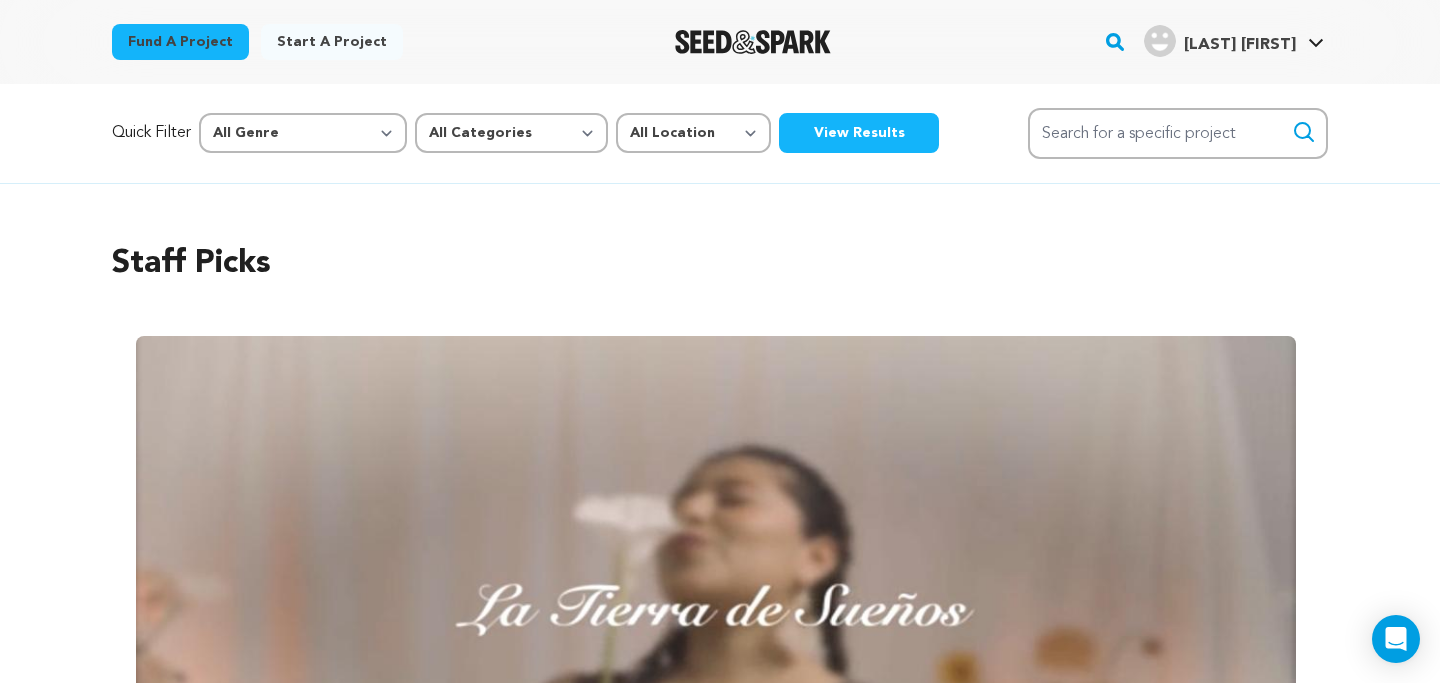 click on "Loughney L." at bounding box center (1240, 45) 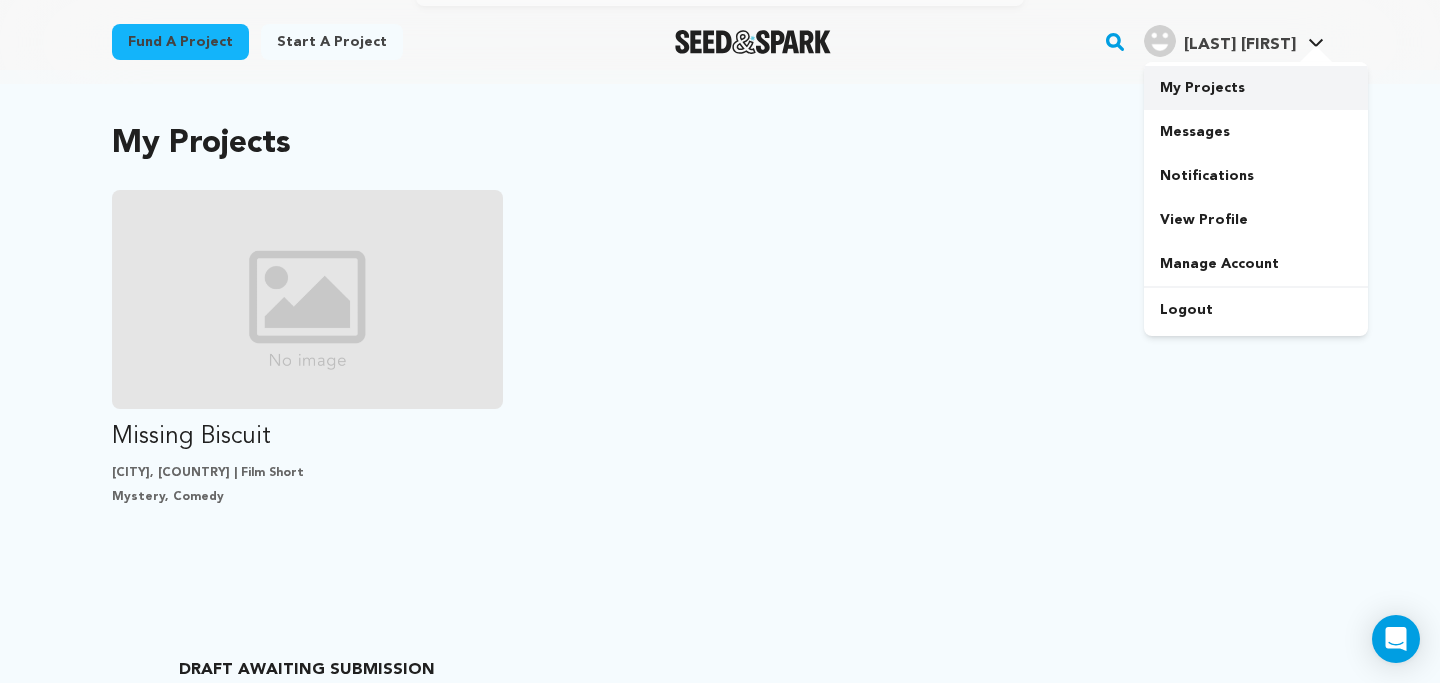 scroll, scrollTop: 594, scrollLeft: 0, axis: vertical 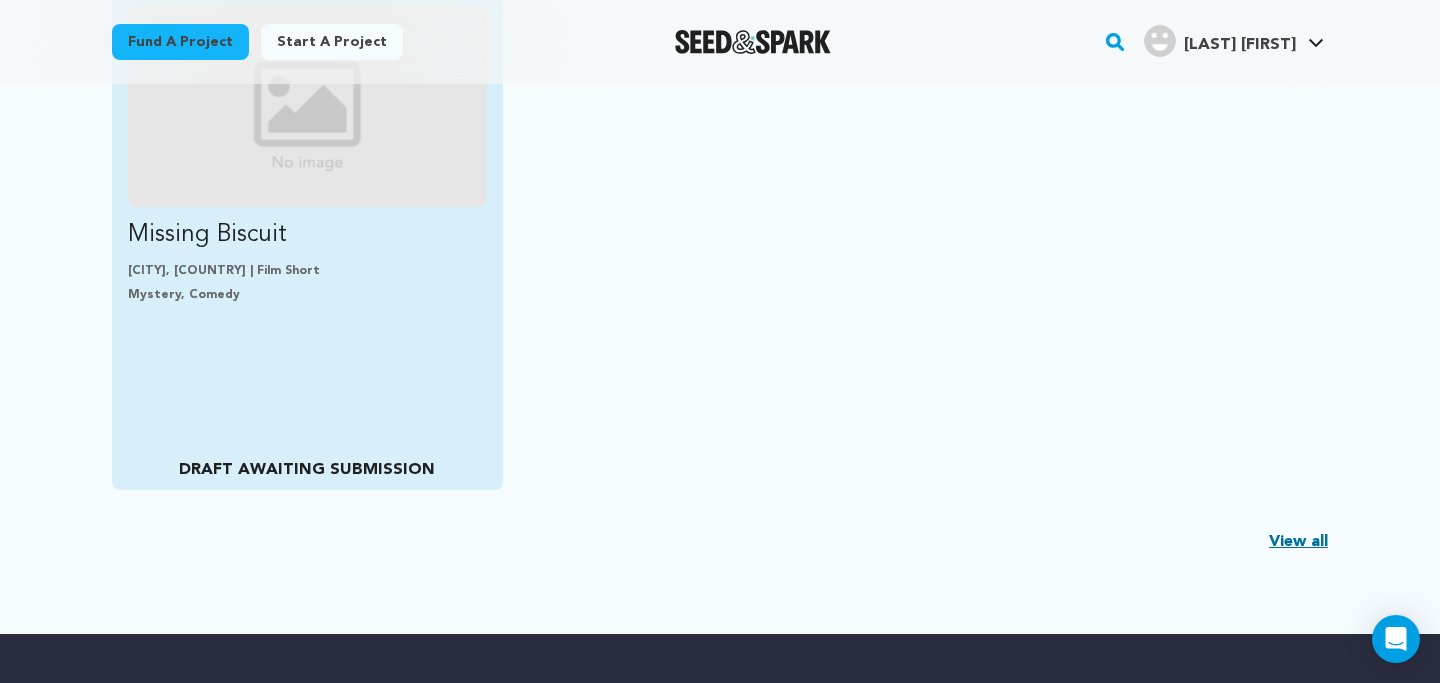 click on "Missing Biscuit" at bounding box center (307, 235) 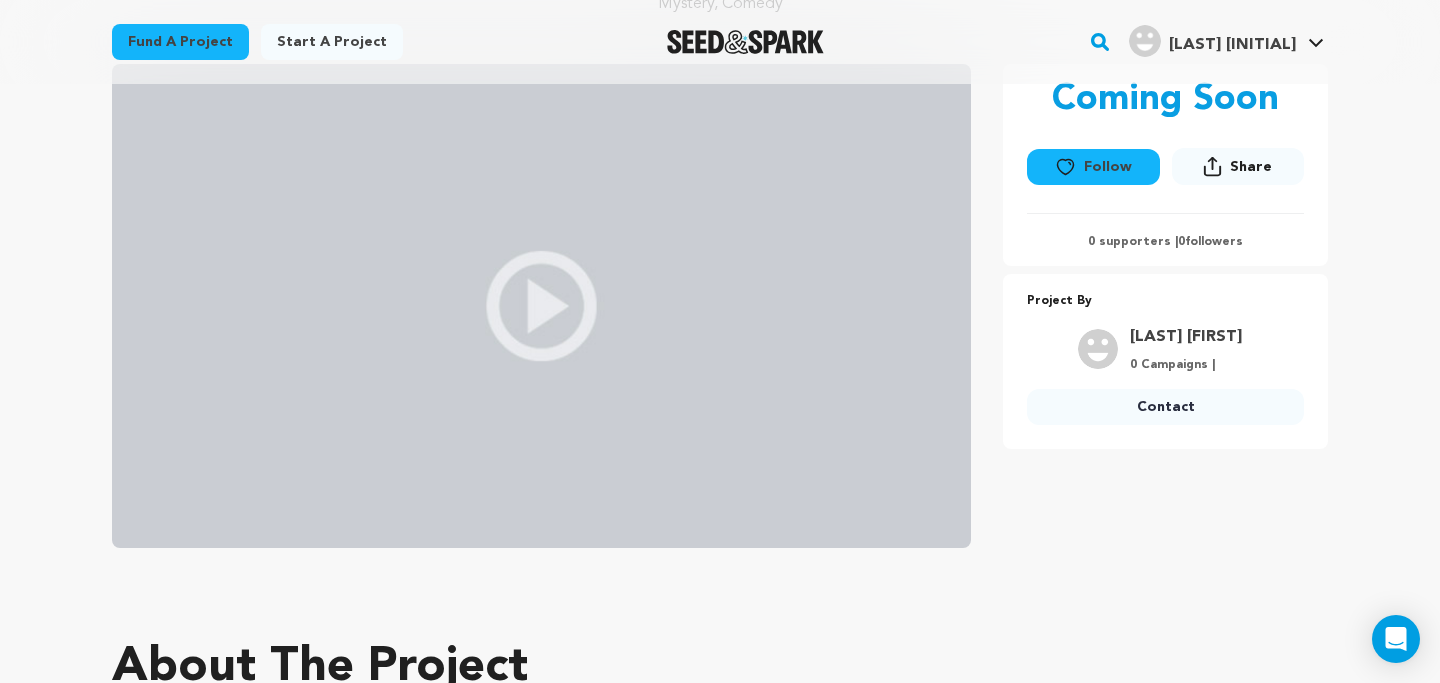 scroll, scrollTop: 0, scrollLeft: 0, axis: both 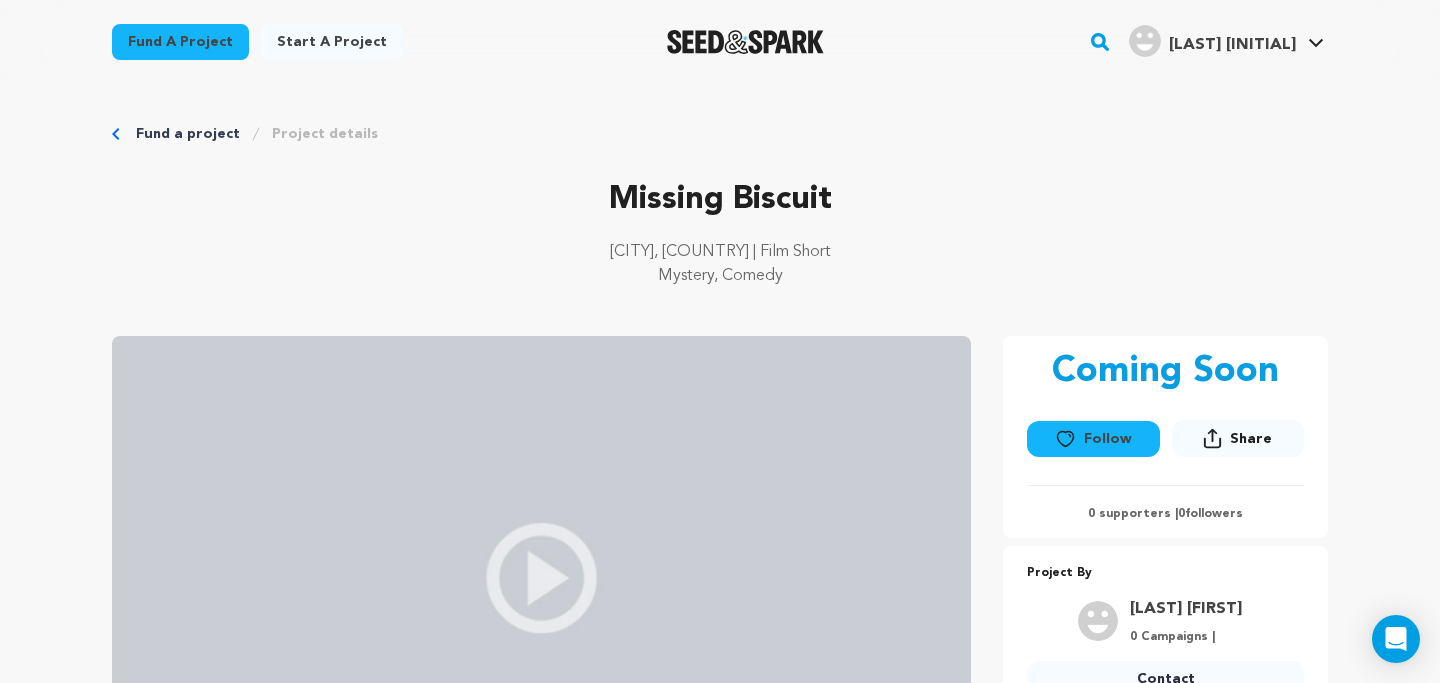 click on "Project details" at bounding box center (325, 134) 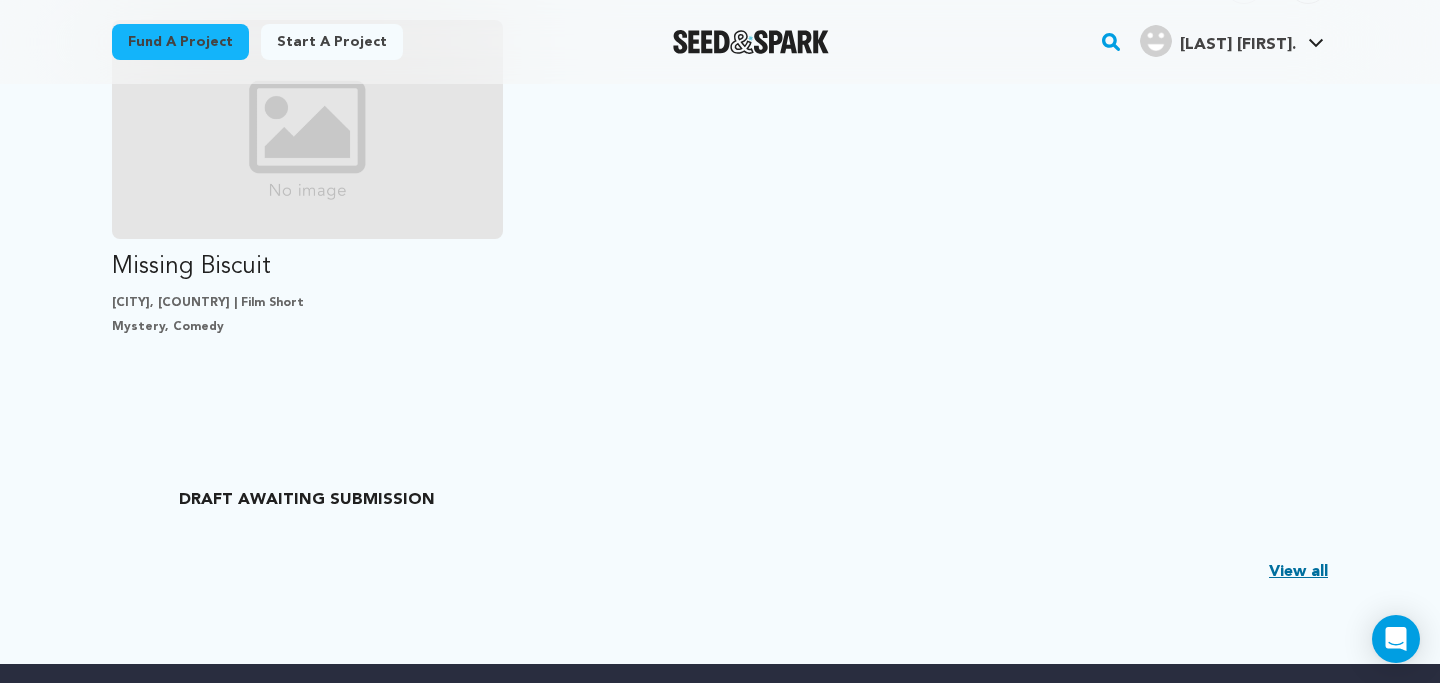 scroll, scrollTop: 553, scrollLeft: 0, axis: vertical 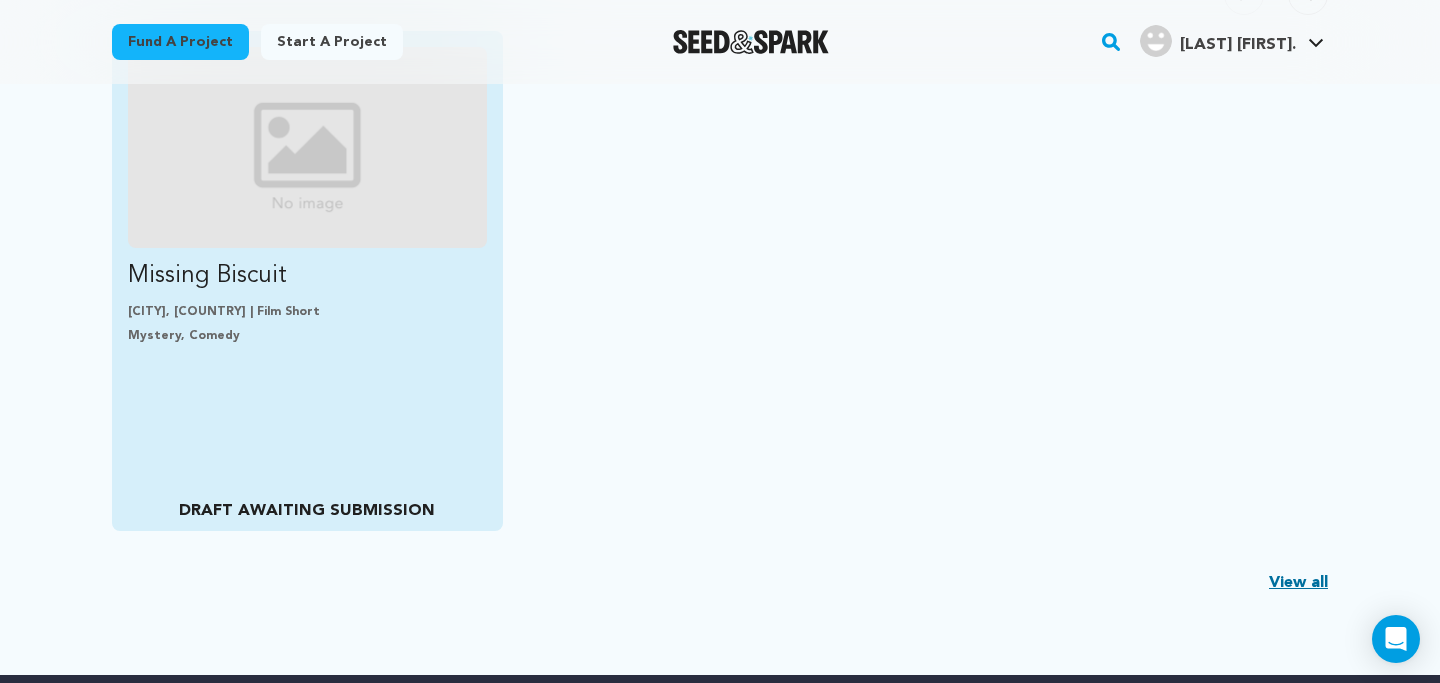 click on "Missing Biscuit
Melbourne, Australia | Film Short
Mystery, Comedy
DRAFT AWAITING SUBMISSION" at bounding box center [307, 281] 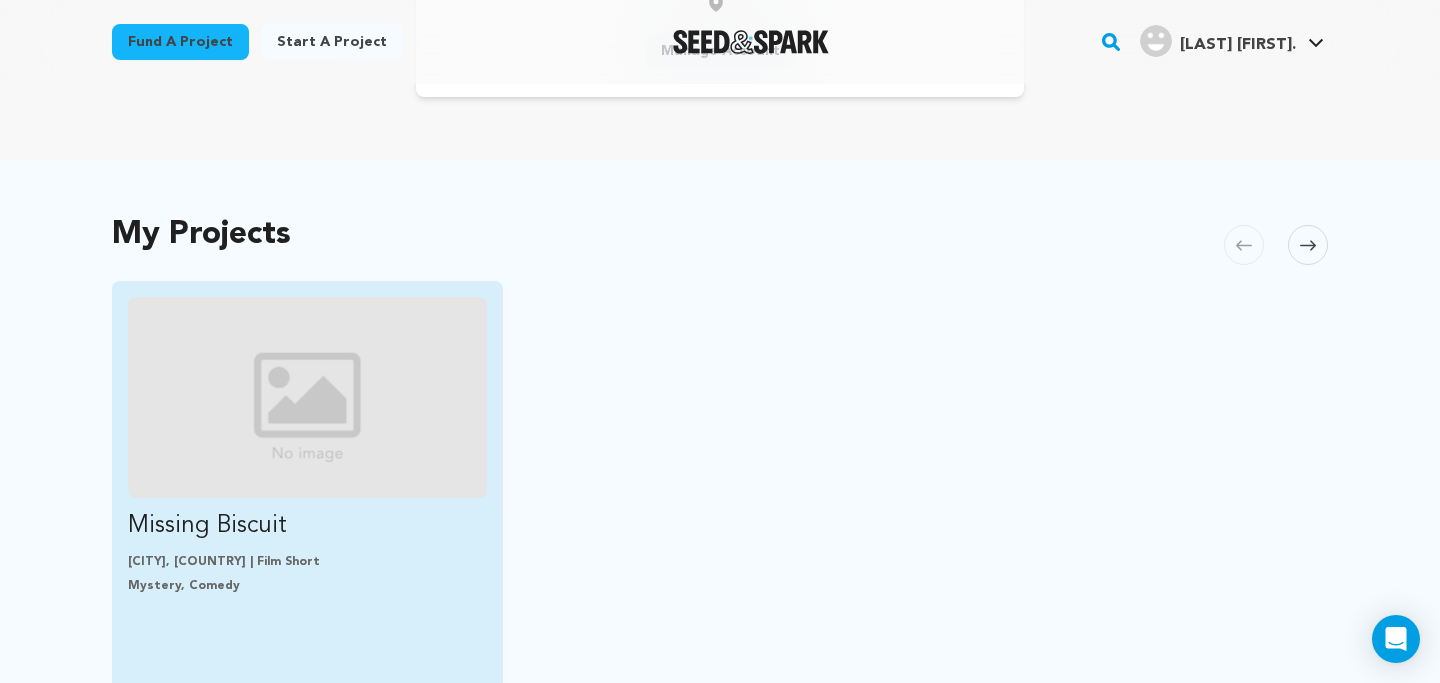 scroll, scrollTop: 306, scrollLeft: 0, axis: vertical 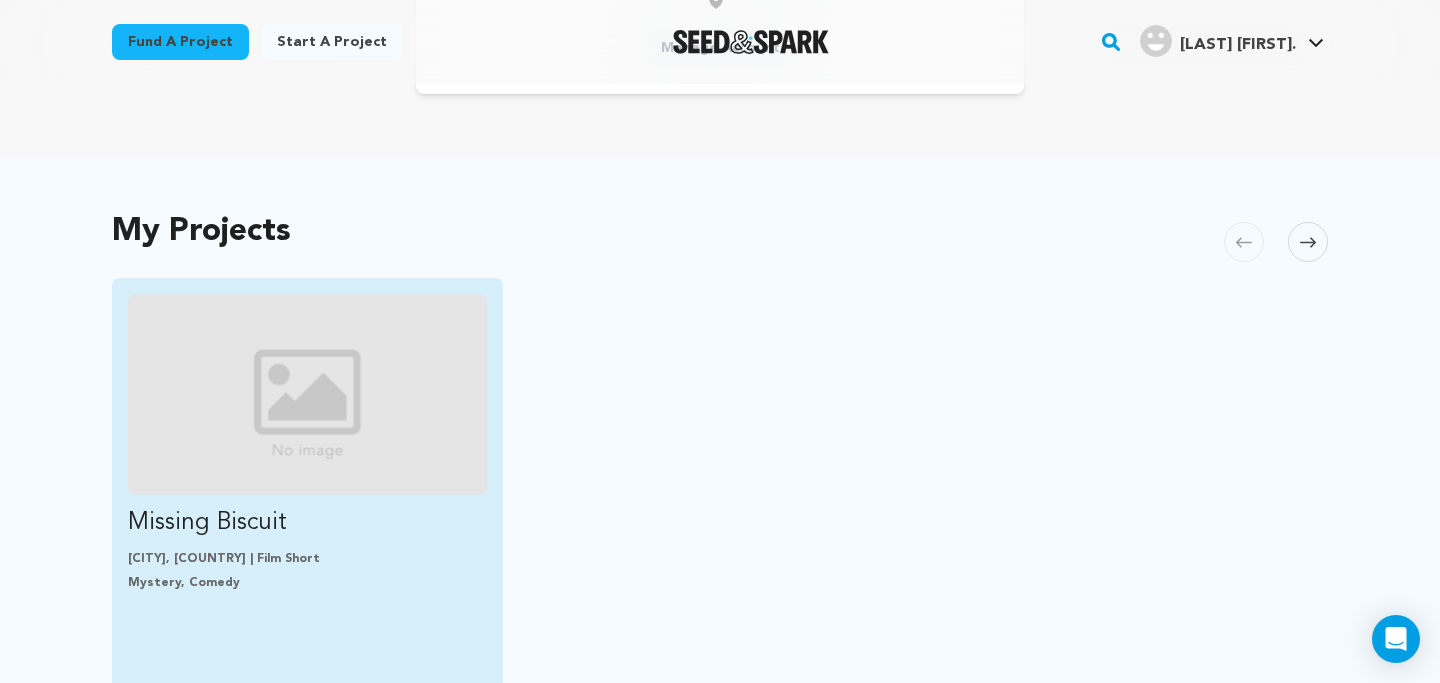 click at bounding box center [307, 394] 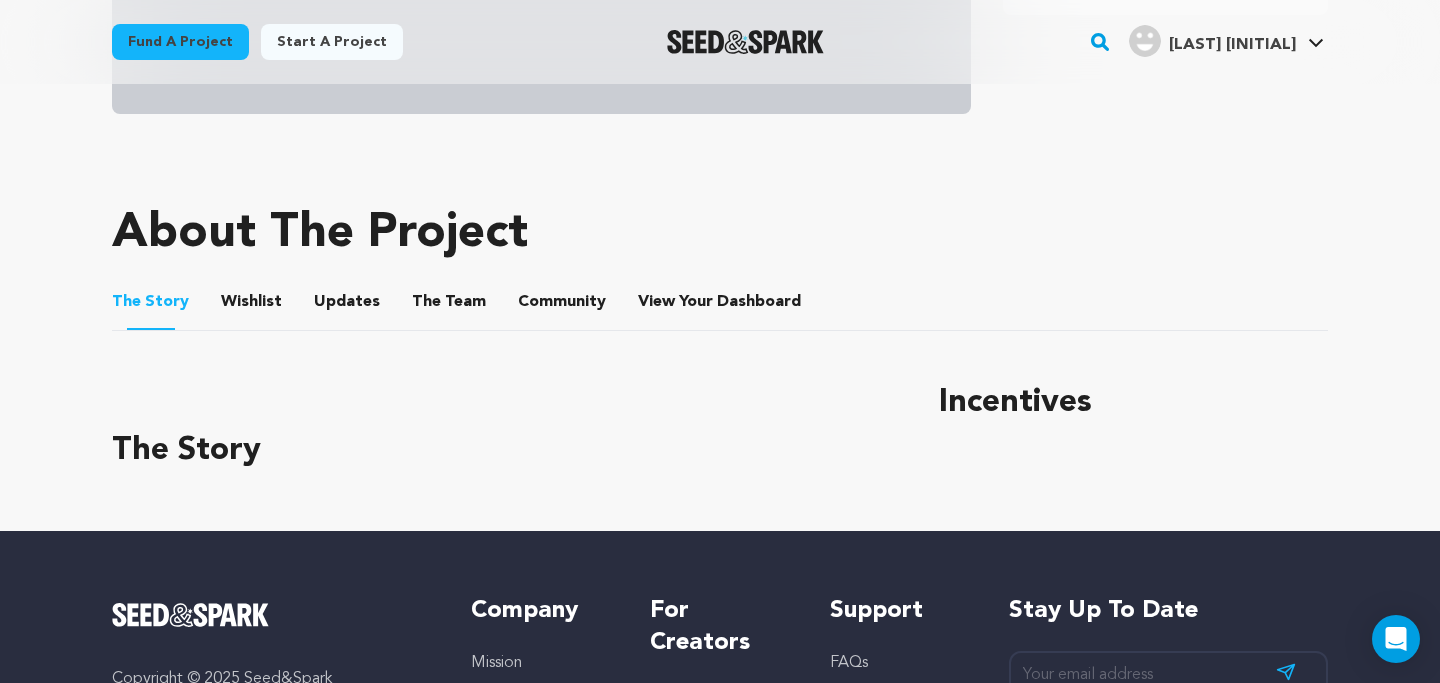 scroll, scrollTop: 711, scrollLeft: 0, axis: vertical 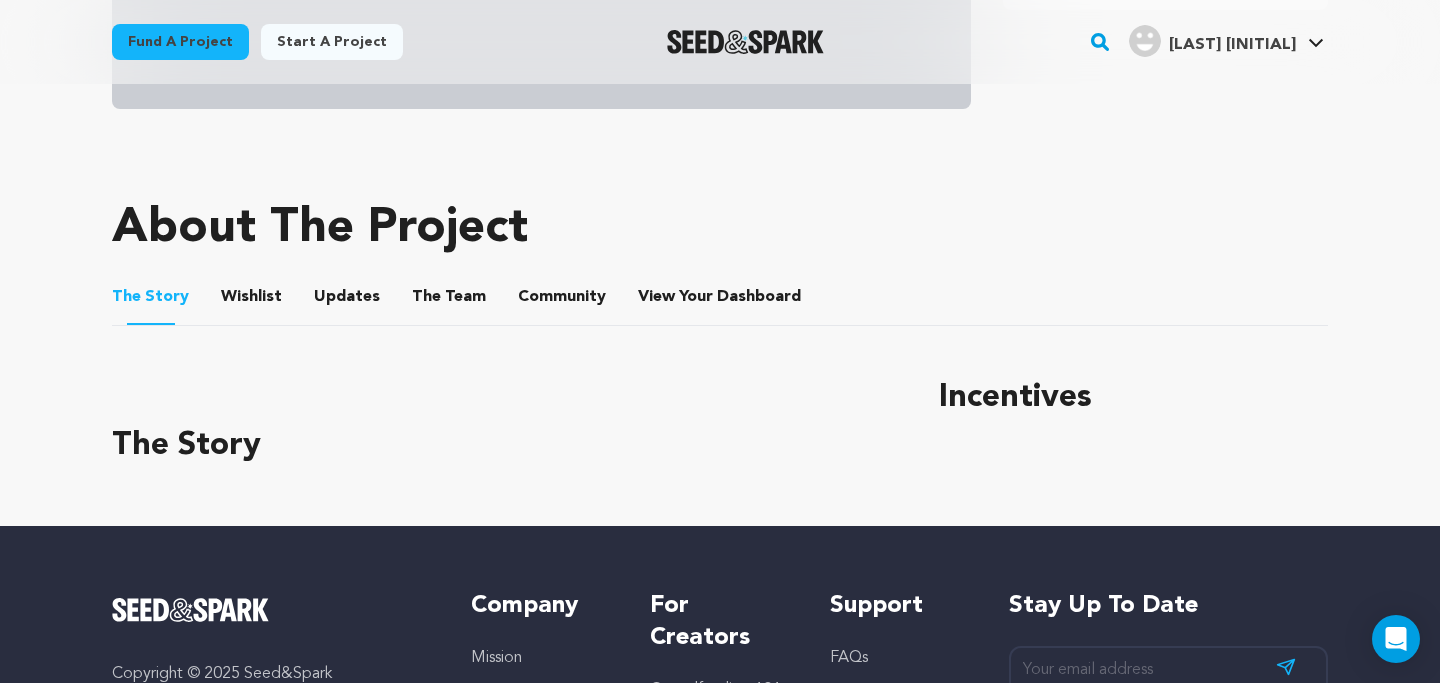 click on "View Your Dashboard" at bounding box center (662, 301) 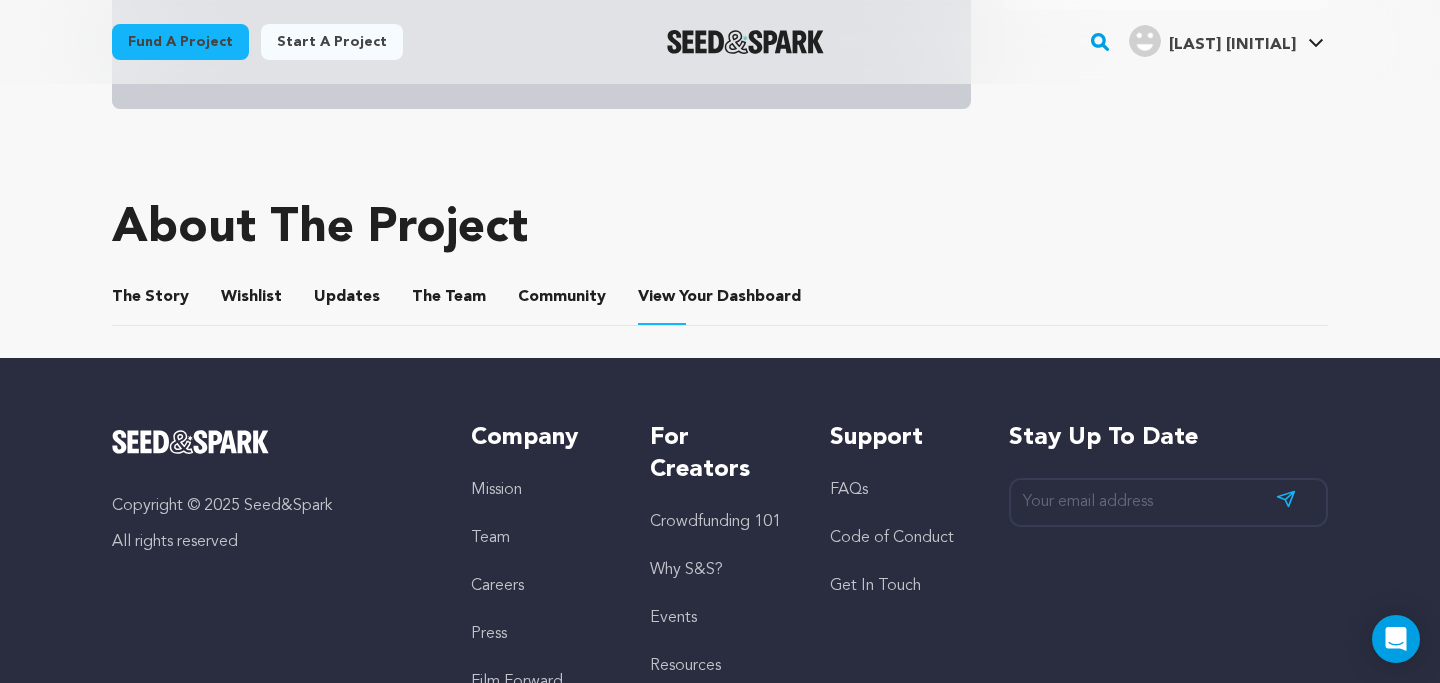 click on "Community" at bounding box center (562, 301) 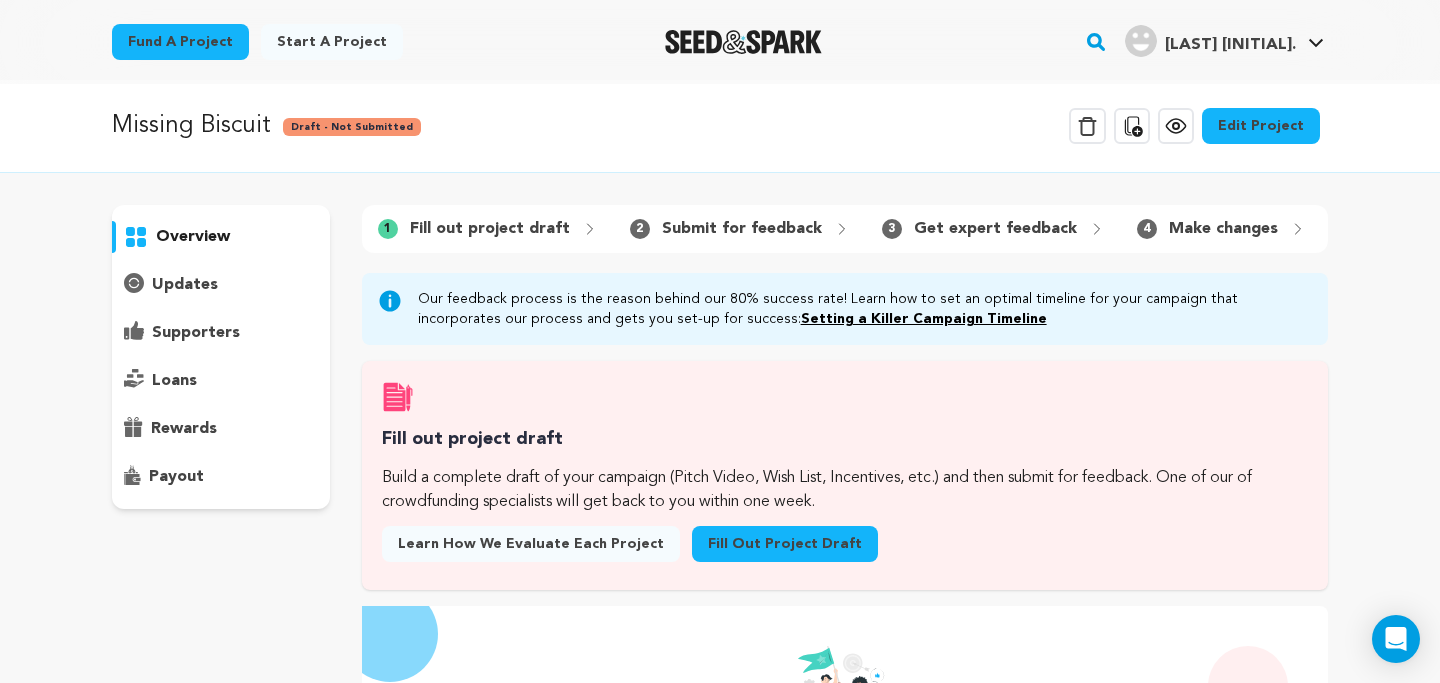 scroll, scrollTop: 3, scrollLeft: 0, axis: vertical 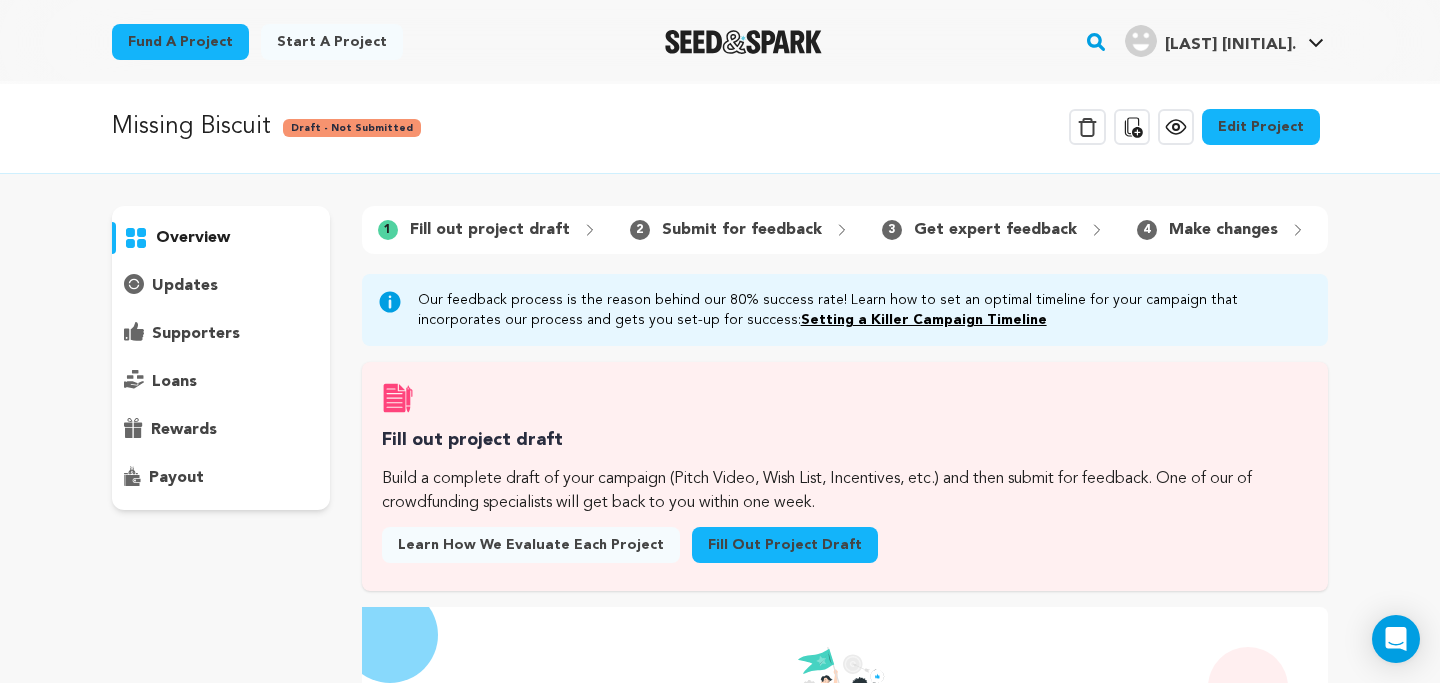click on "Fill out project draft" at bounding box center (785, 545) 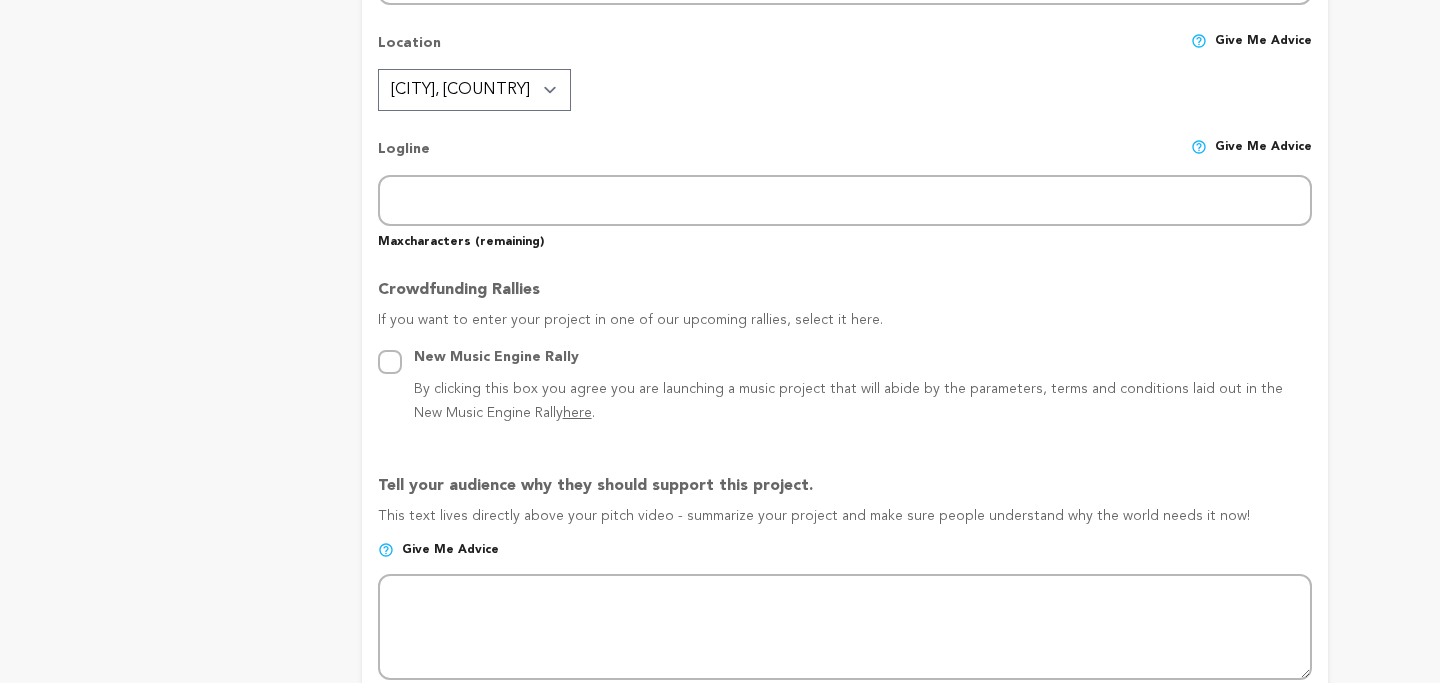 scroll, scrollTop: 893, scrollLeft: 0, axis: vertical 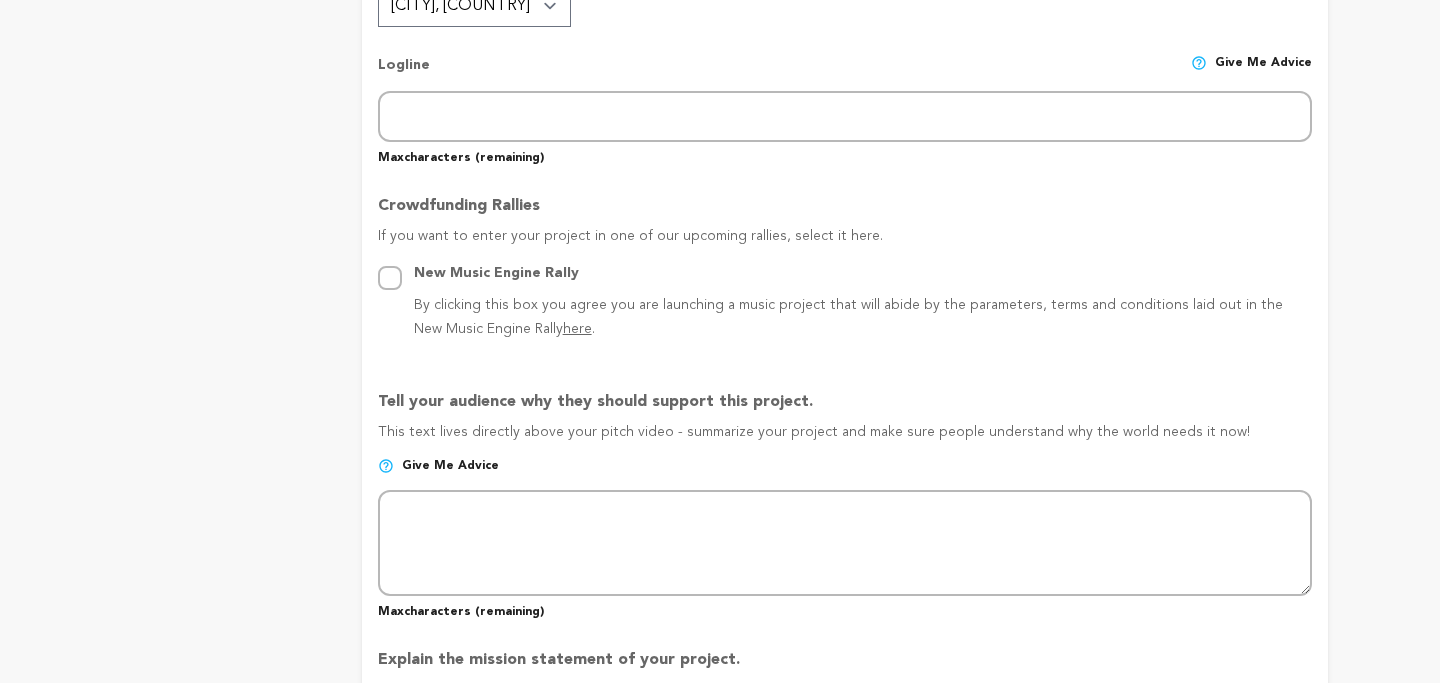 type on "Missing Biscuit" 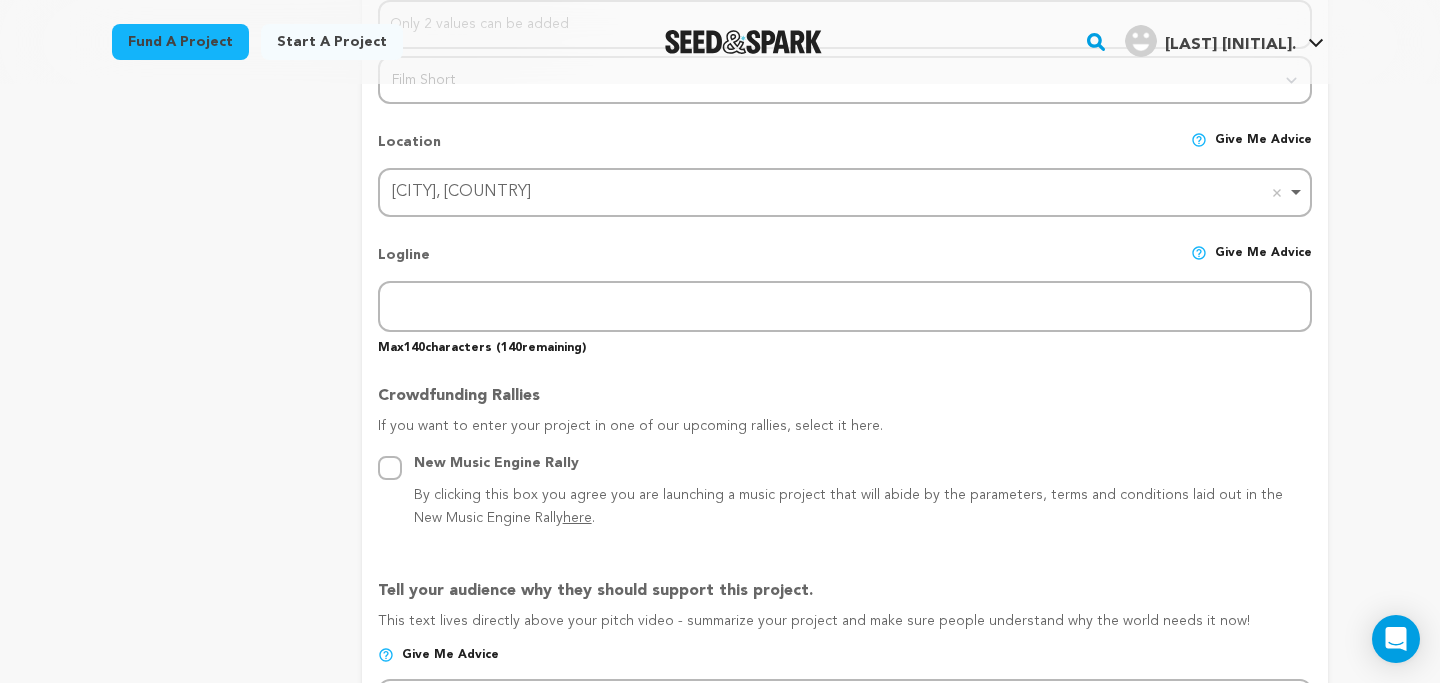 scroll, scrollTop: 820, scrollLeft: 0, axis: vertical 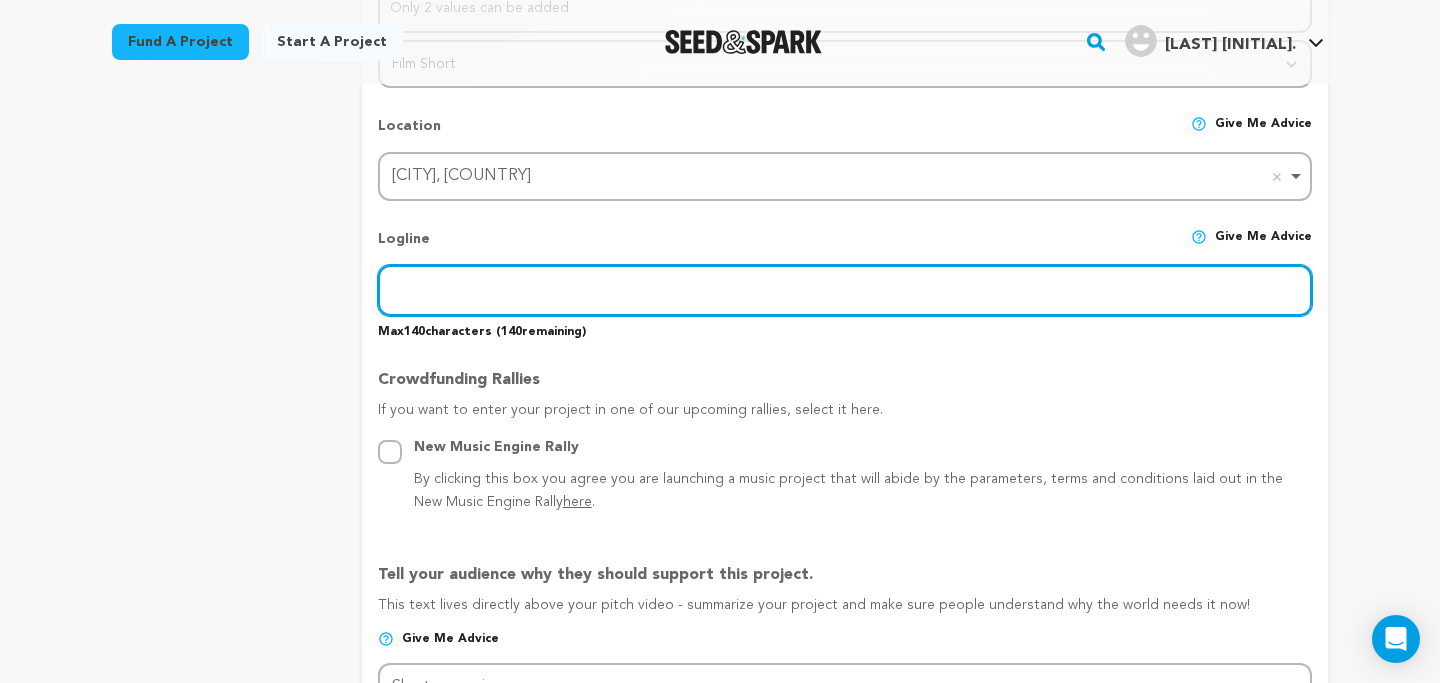 click at bounding box center [845, 290] 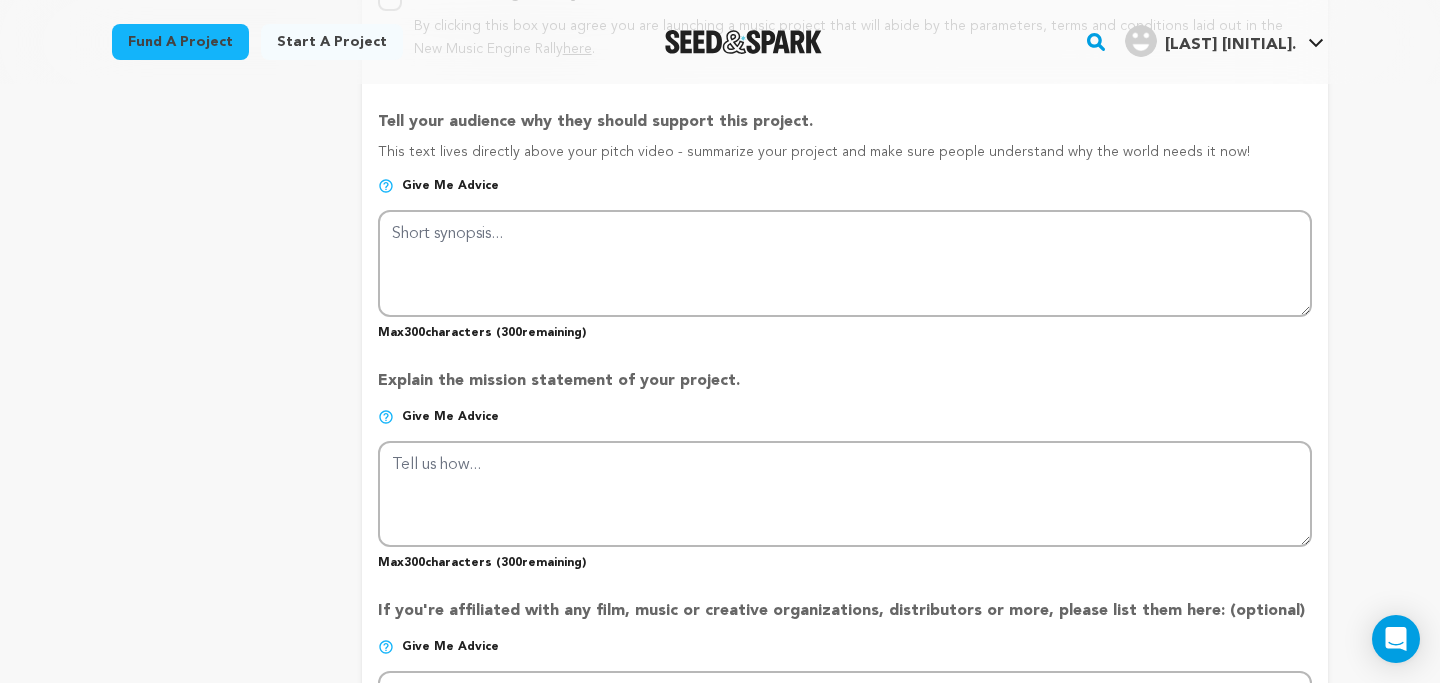 scroll, scrollTop: 1268, scrollLeft: 0, axis: vertical 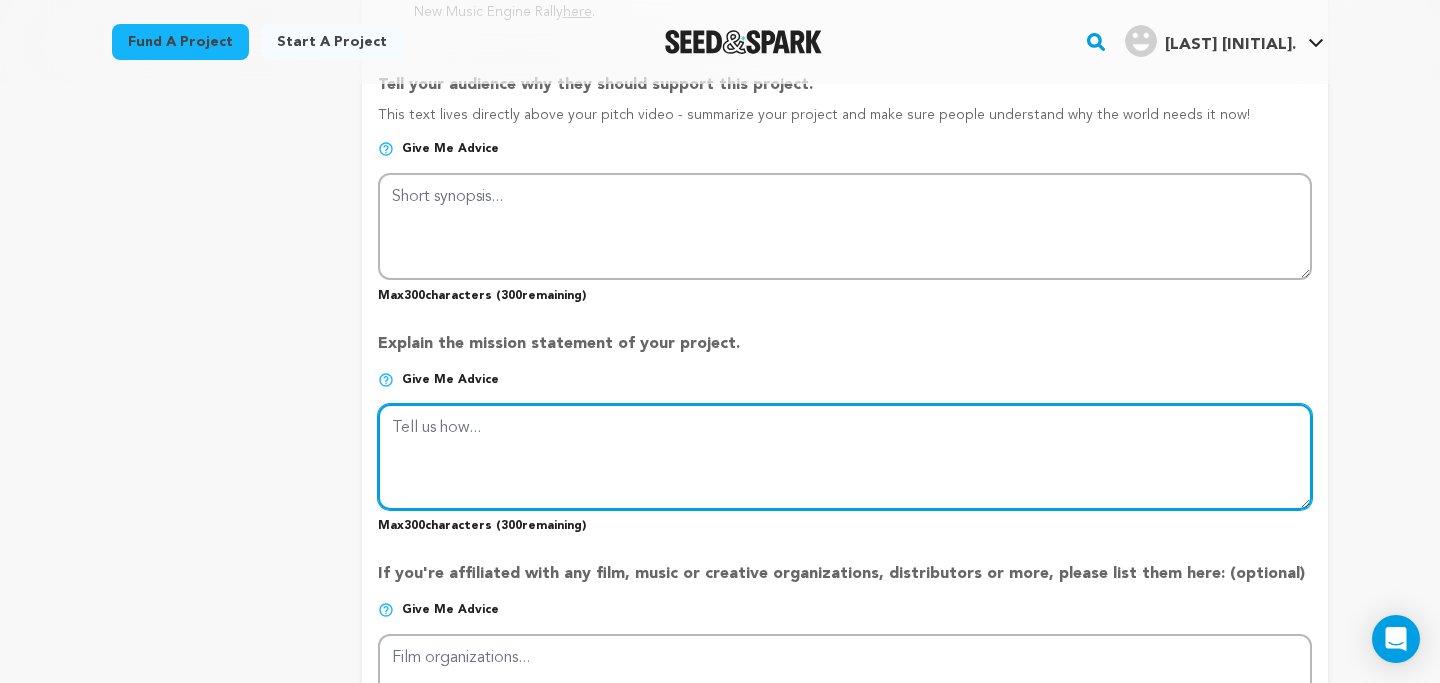 click at bounding box center (845, 457) 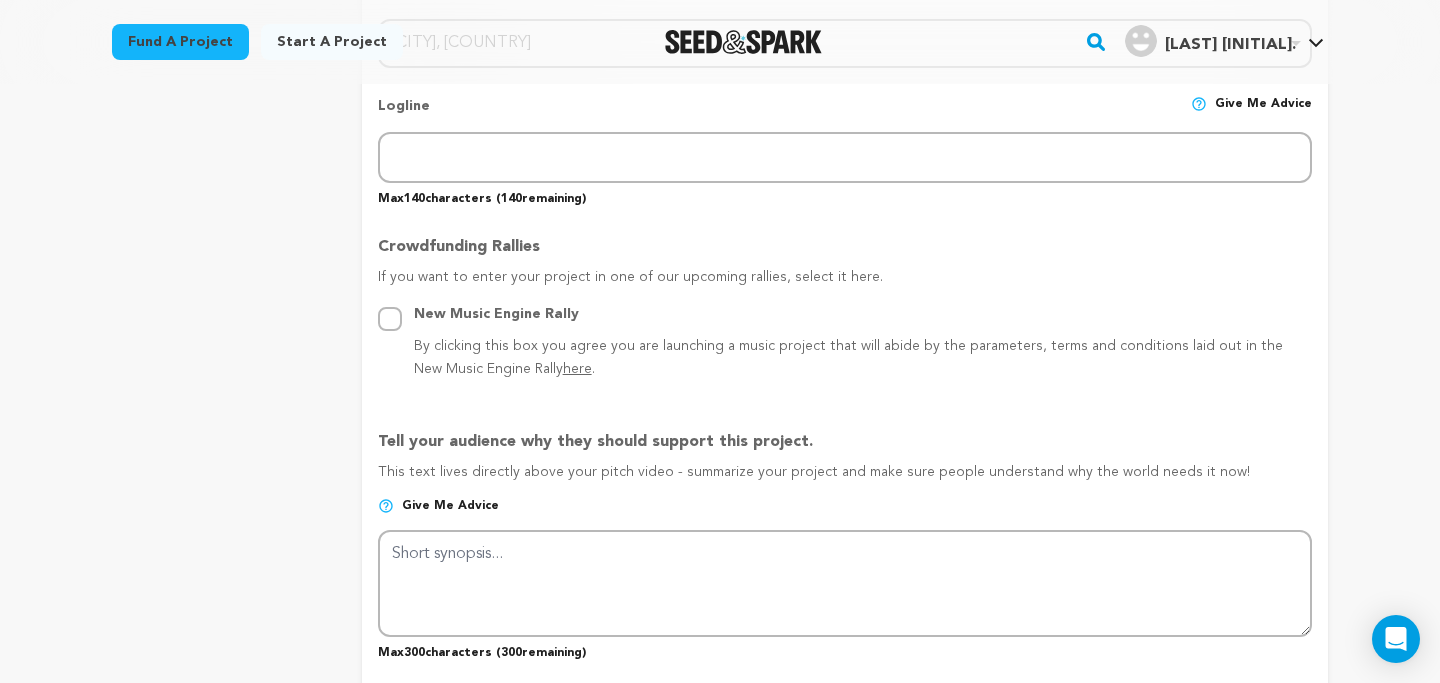 scroll, scrollTop: 1152, scrollLeft: 0, axis: vertical 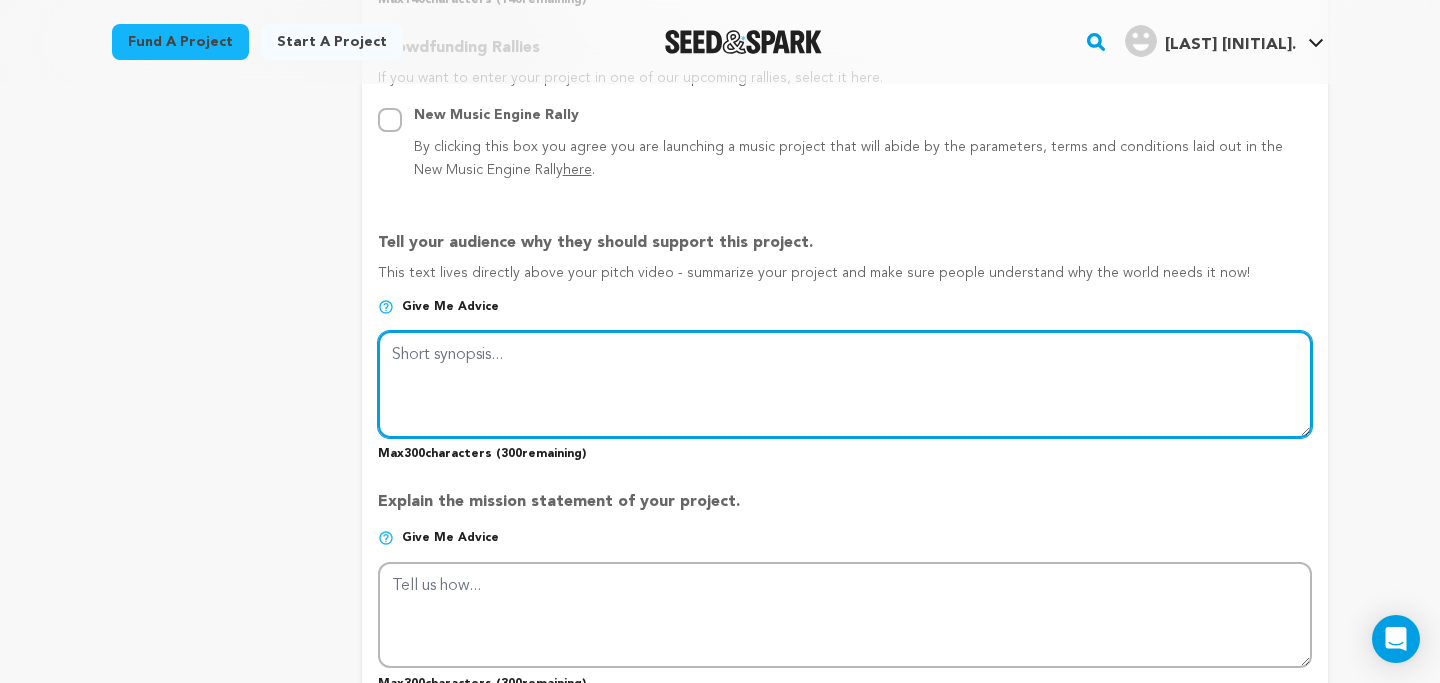 click at bounding box center [845, 384] 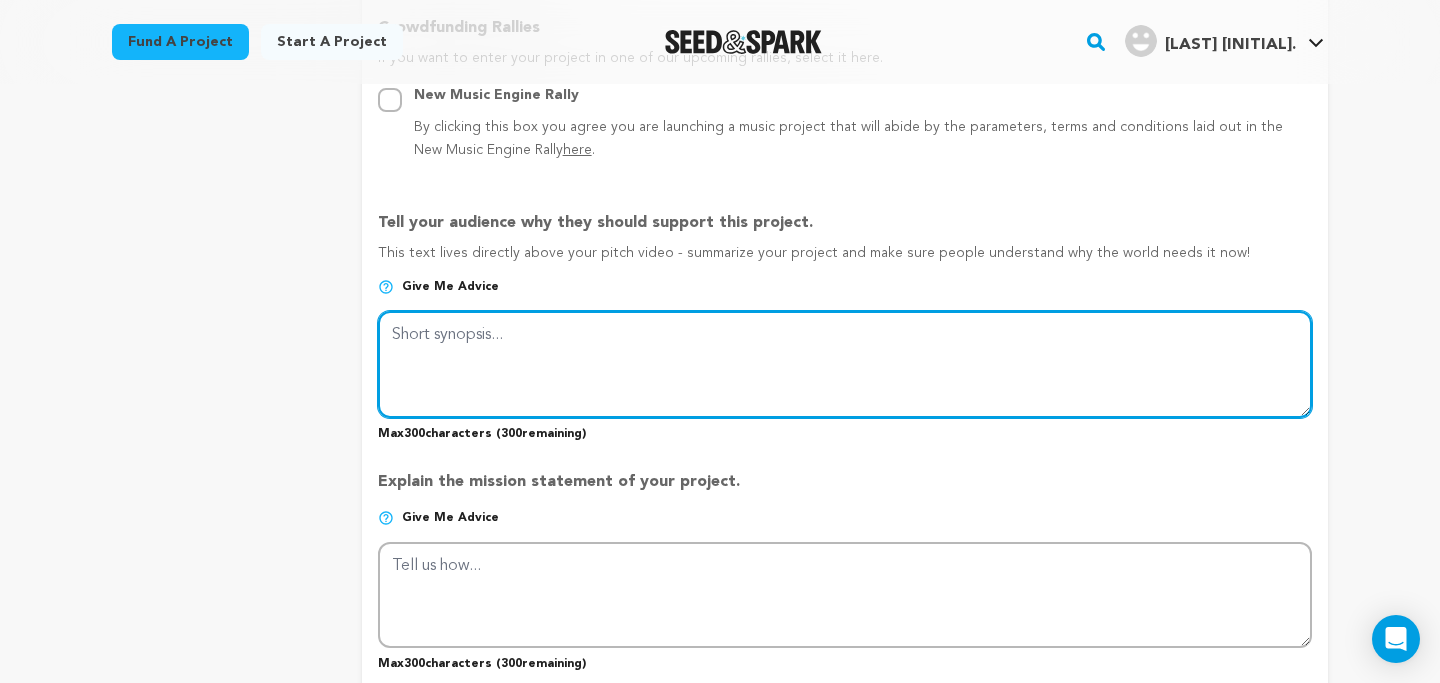 scroll, scrollTop: 1173, scrollLeft: 0, axis: vertical 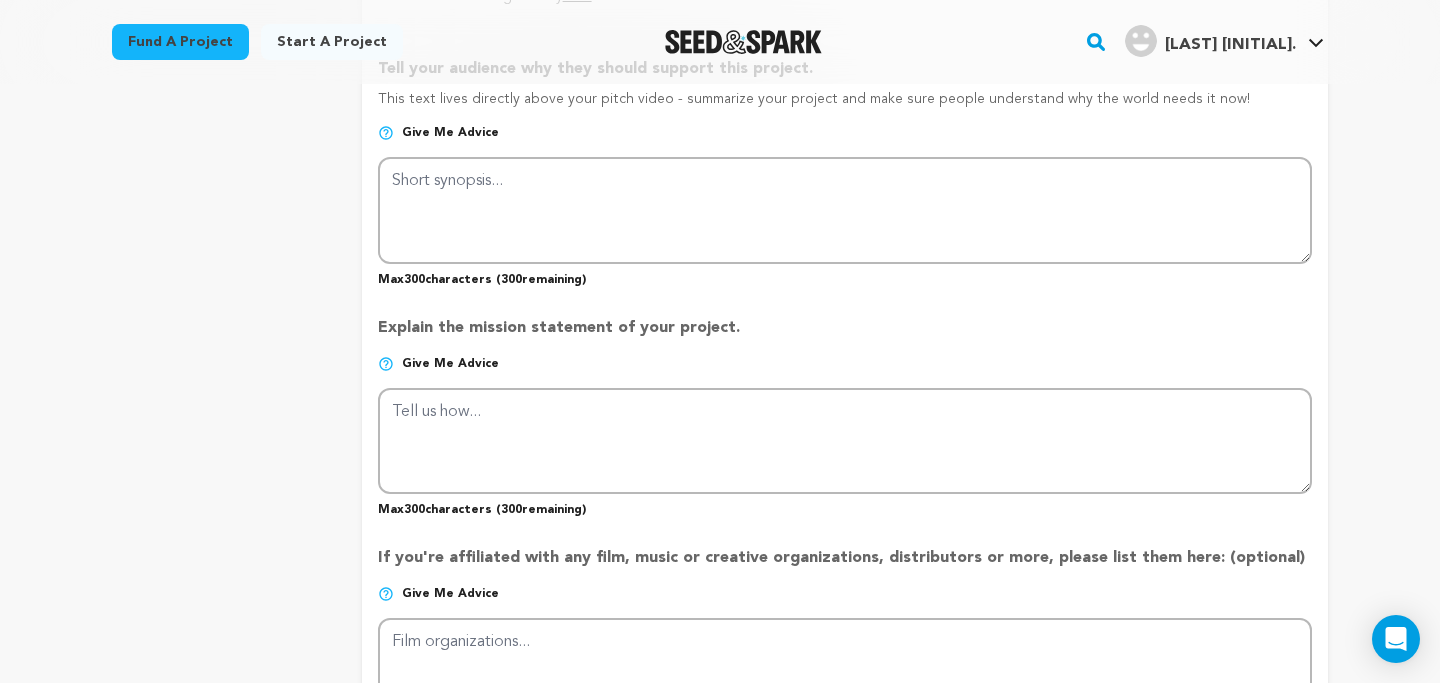 drag, startPoint x: 733, startPoint y: 328, endPoint x: 374, endPoint y: 323, distance: 359.03482 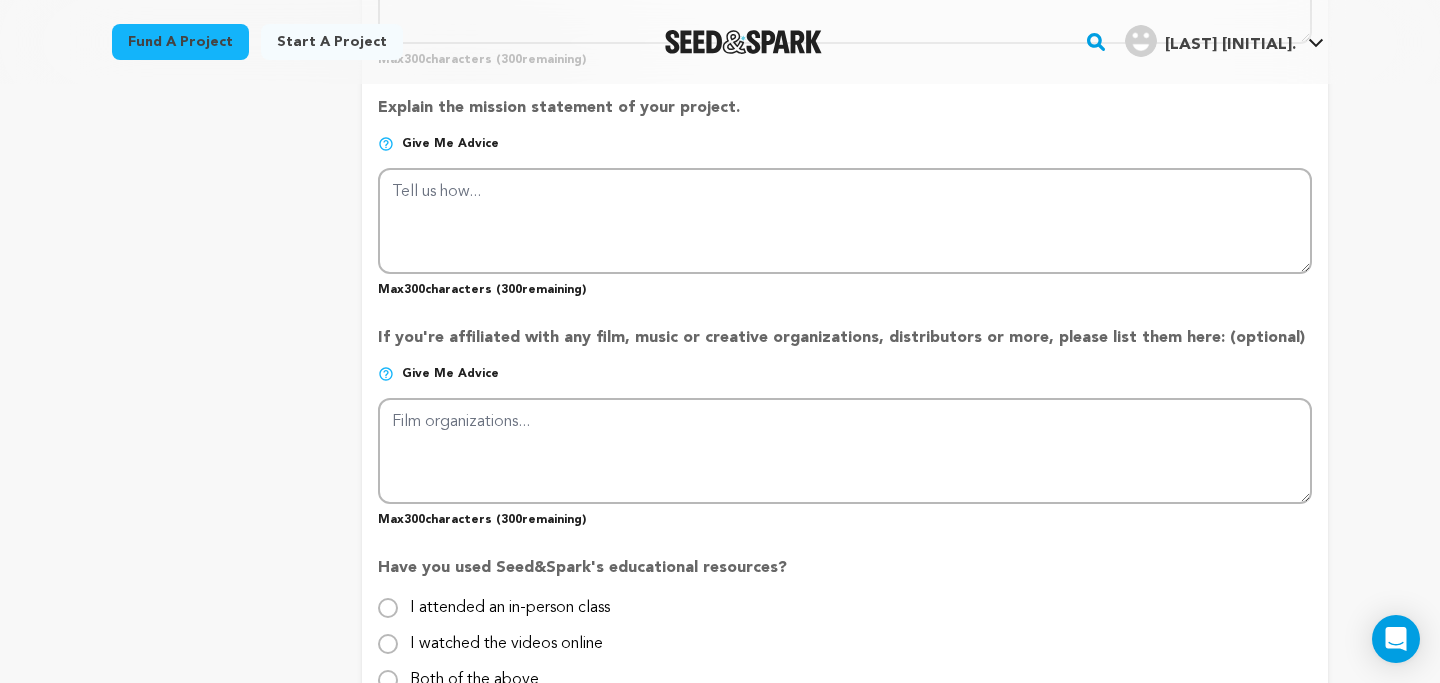 scroll, scrollTop: 1552, scrollLeft: 0, axis: vertical 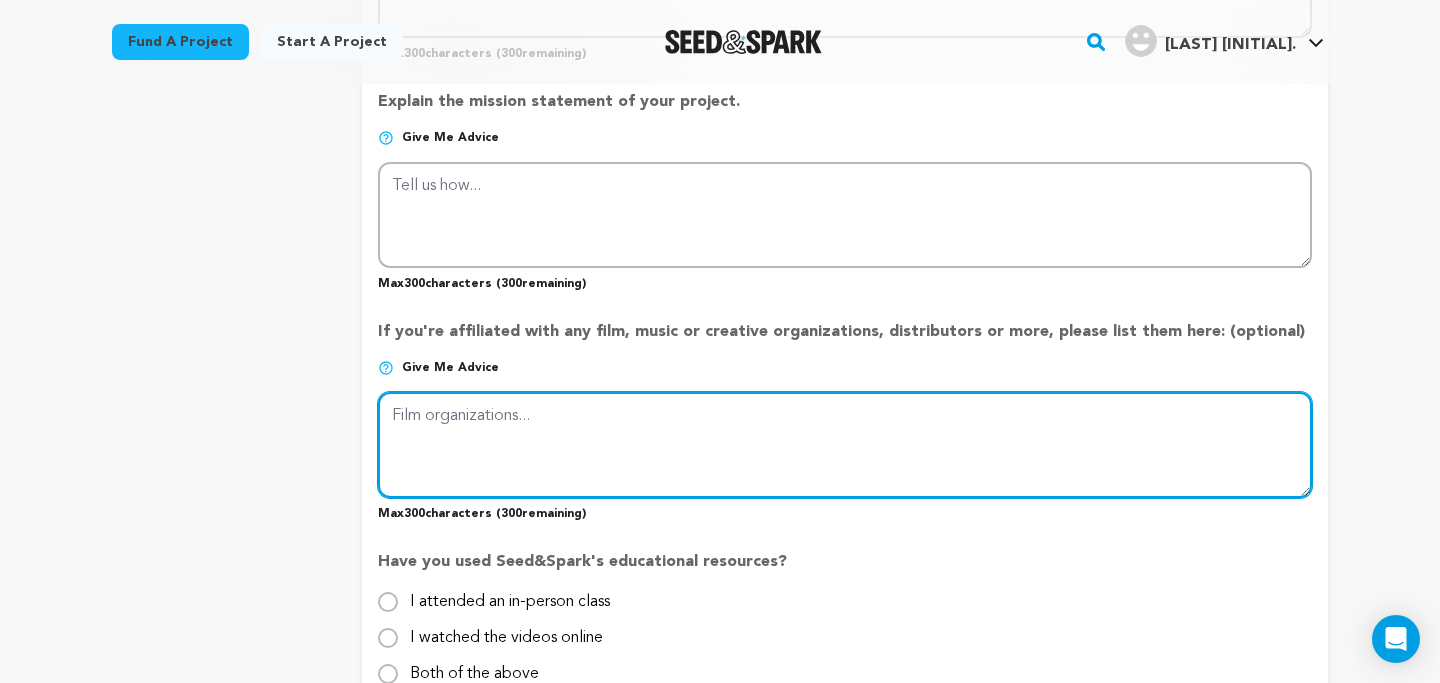 click at bounding box center [845, 445] 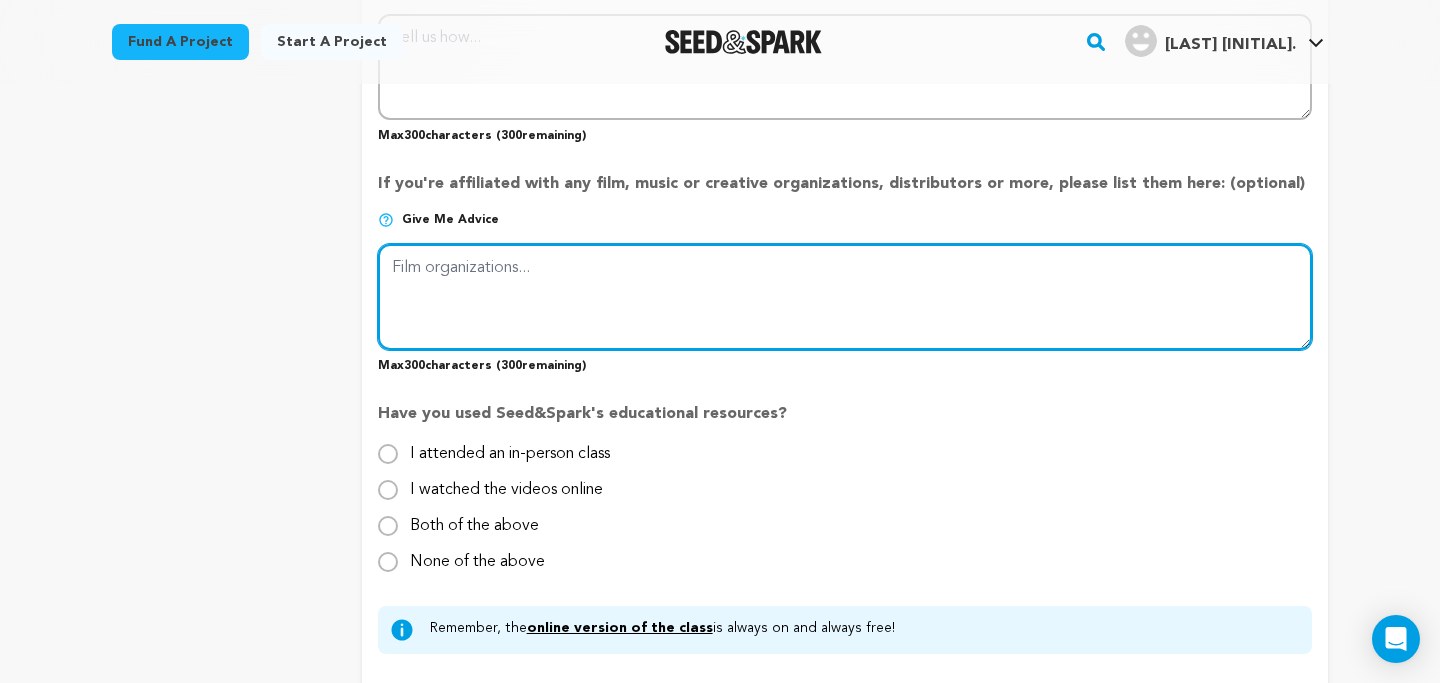 scroll, scrollTop: 1703, scrollLeft: 0, axis: vertical 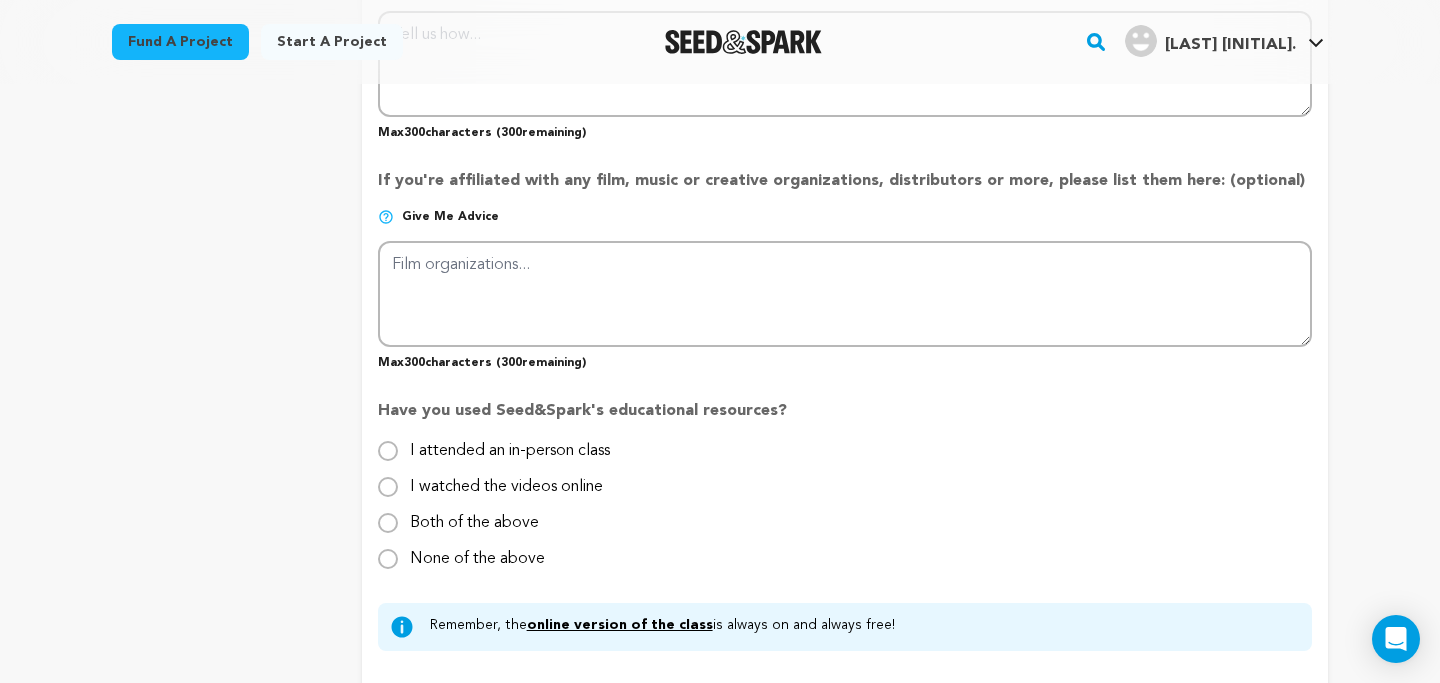 click on "None of the above" at bounding box center [477, 551] 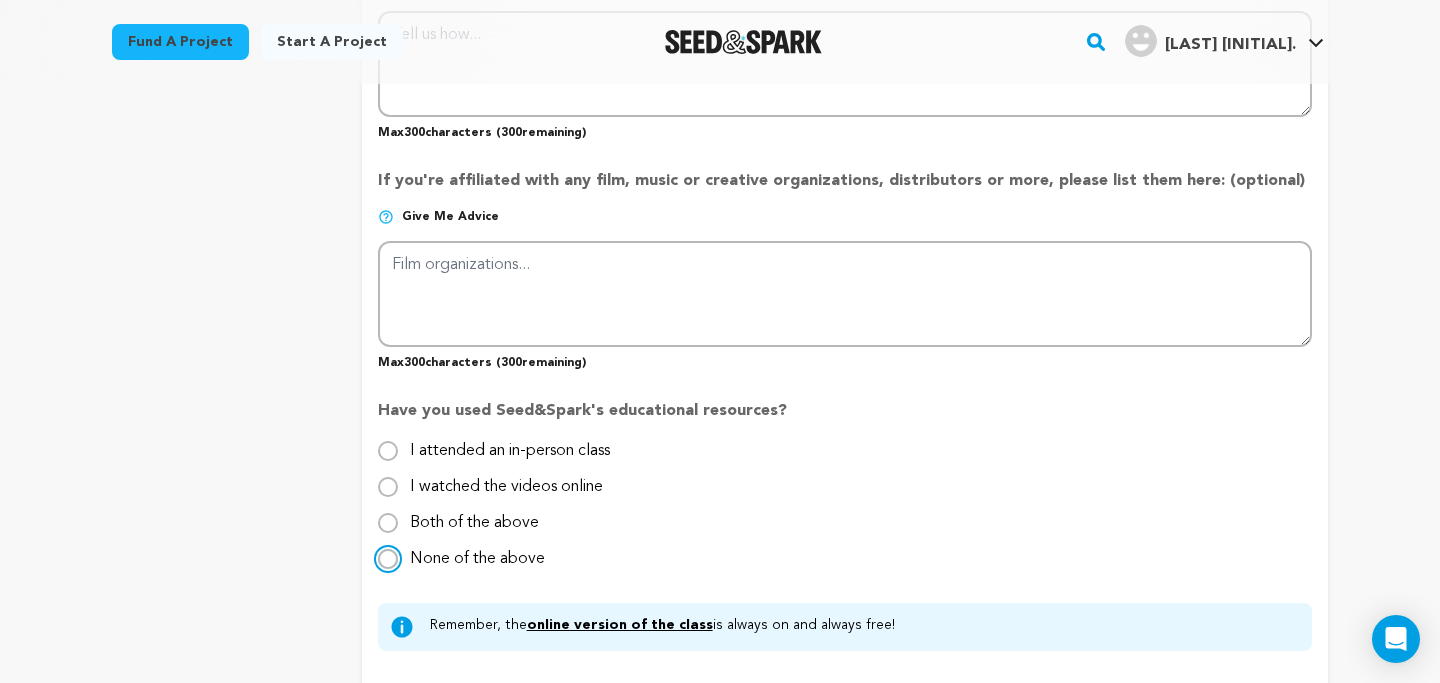 click on "None of the above" at bounding box center (388, 559) 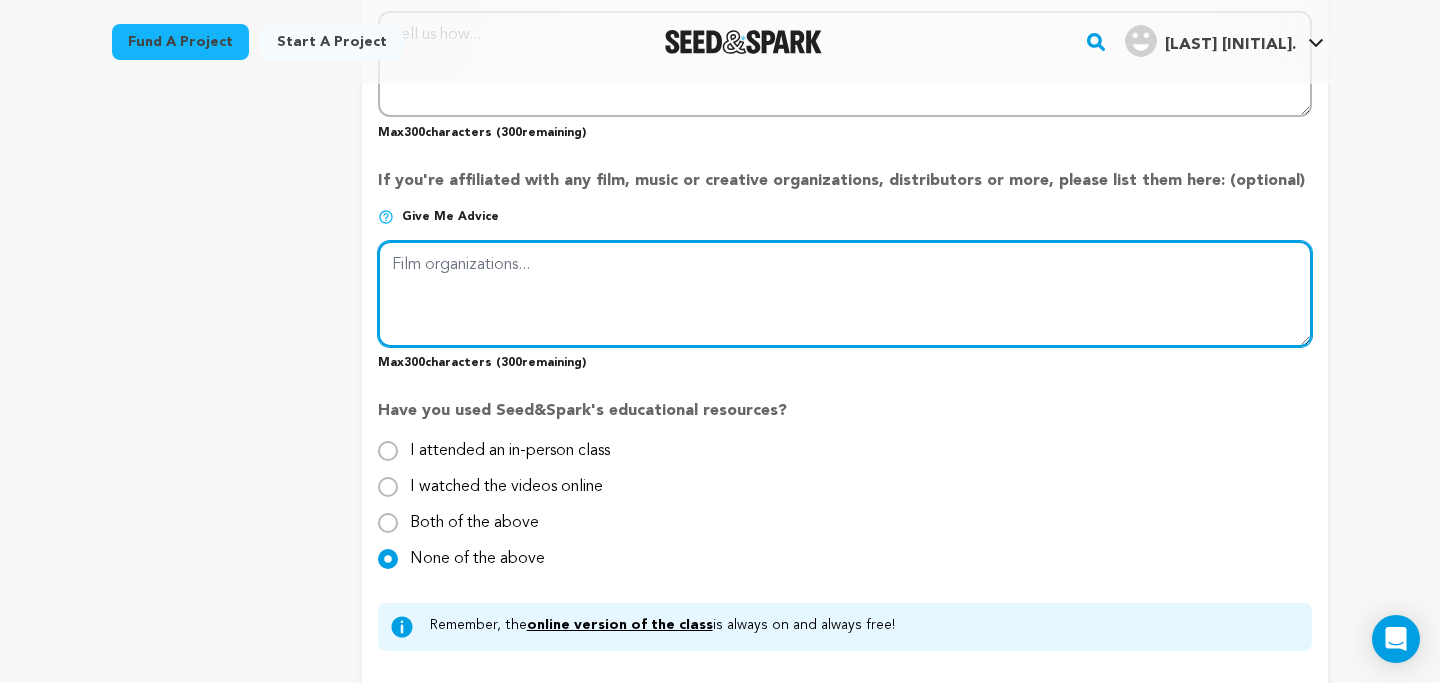 click at bounding box center [845, 294] 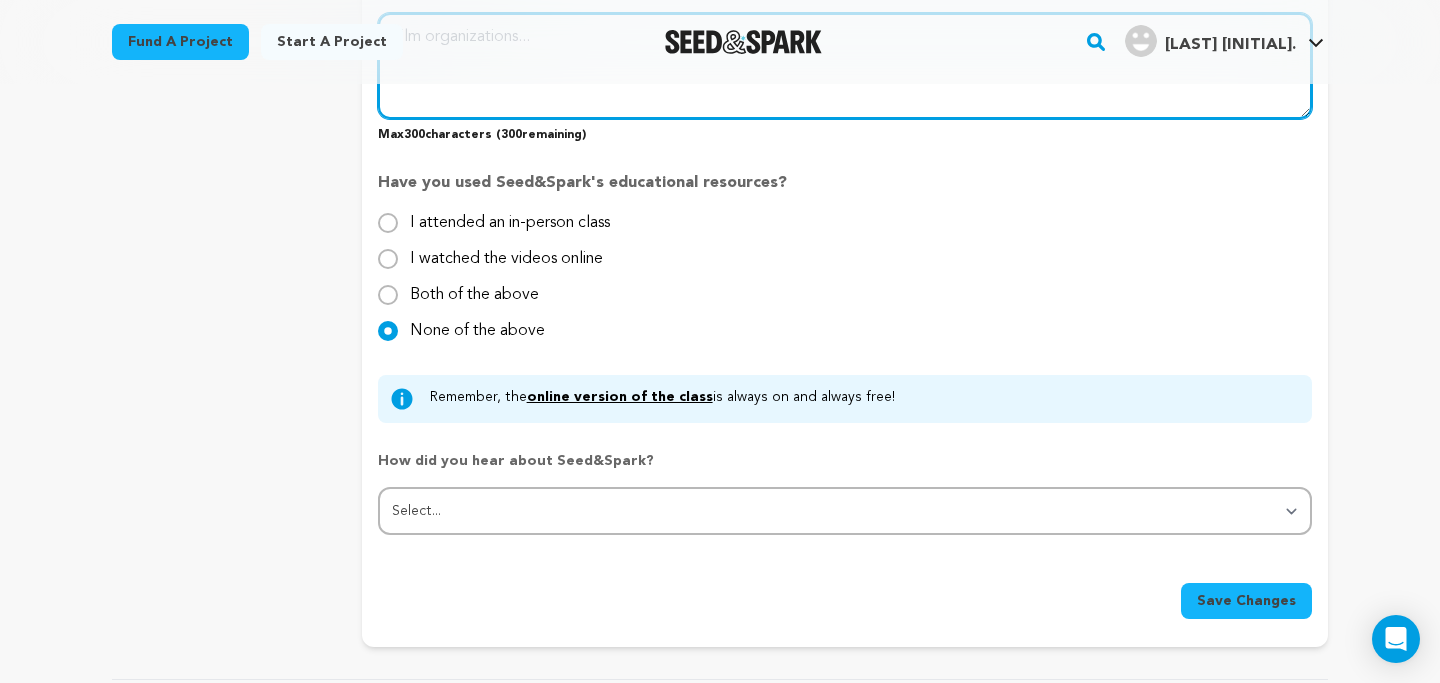 scroll, scrollTop: 1942, scrollLeft: 0, axis: vertical 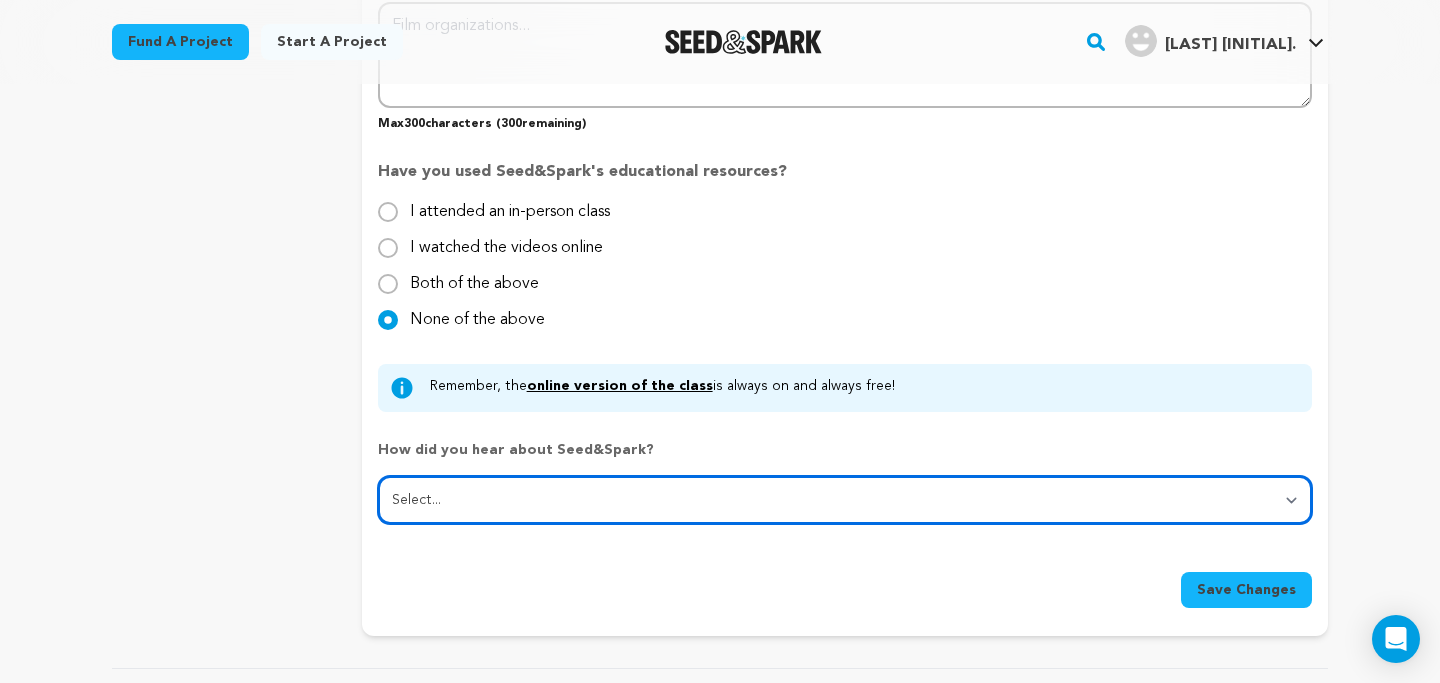 click on "Select...
From a friend Social media Film festival or film organization Took an in-person class Online search Article or podcast Email Other" at bounding box center (845, 500) 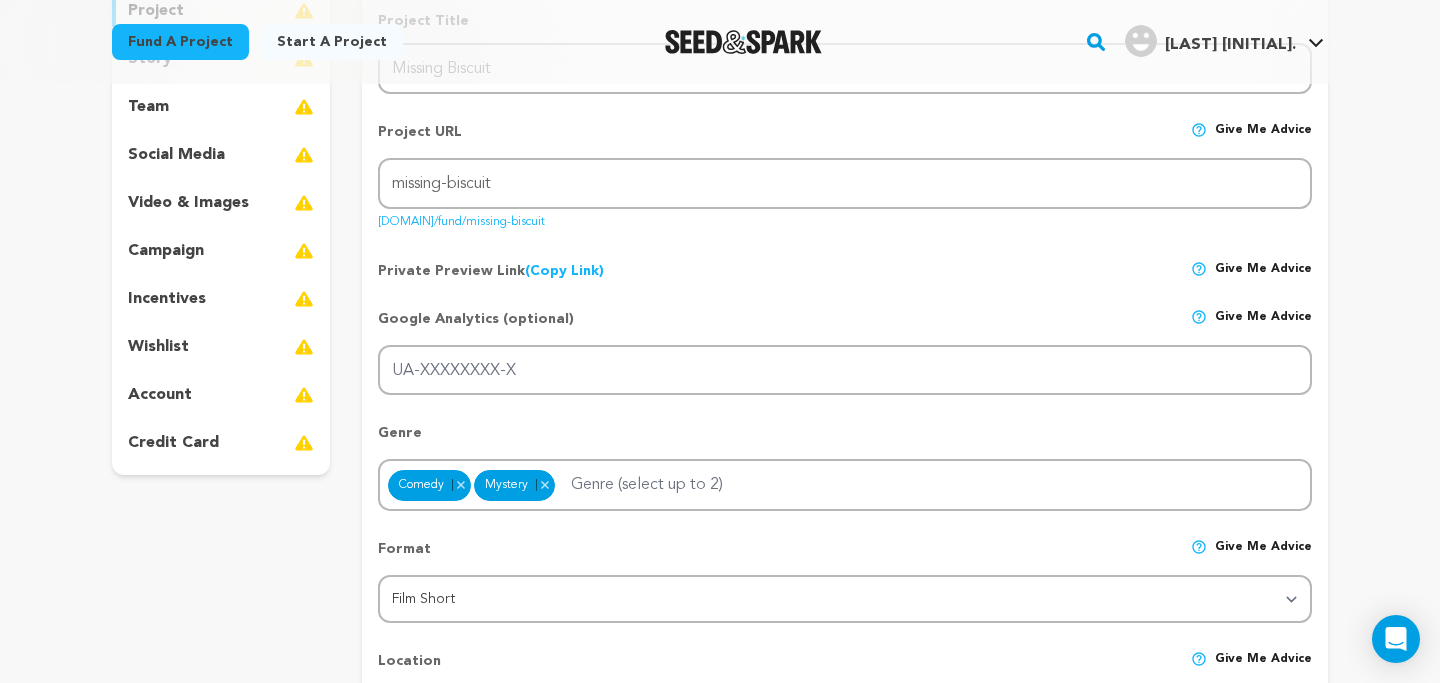 scroll, scrollTop: 0, scrollLeft: 0, axis: both 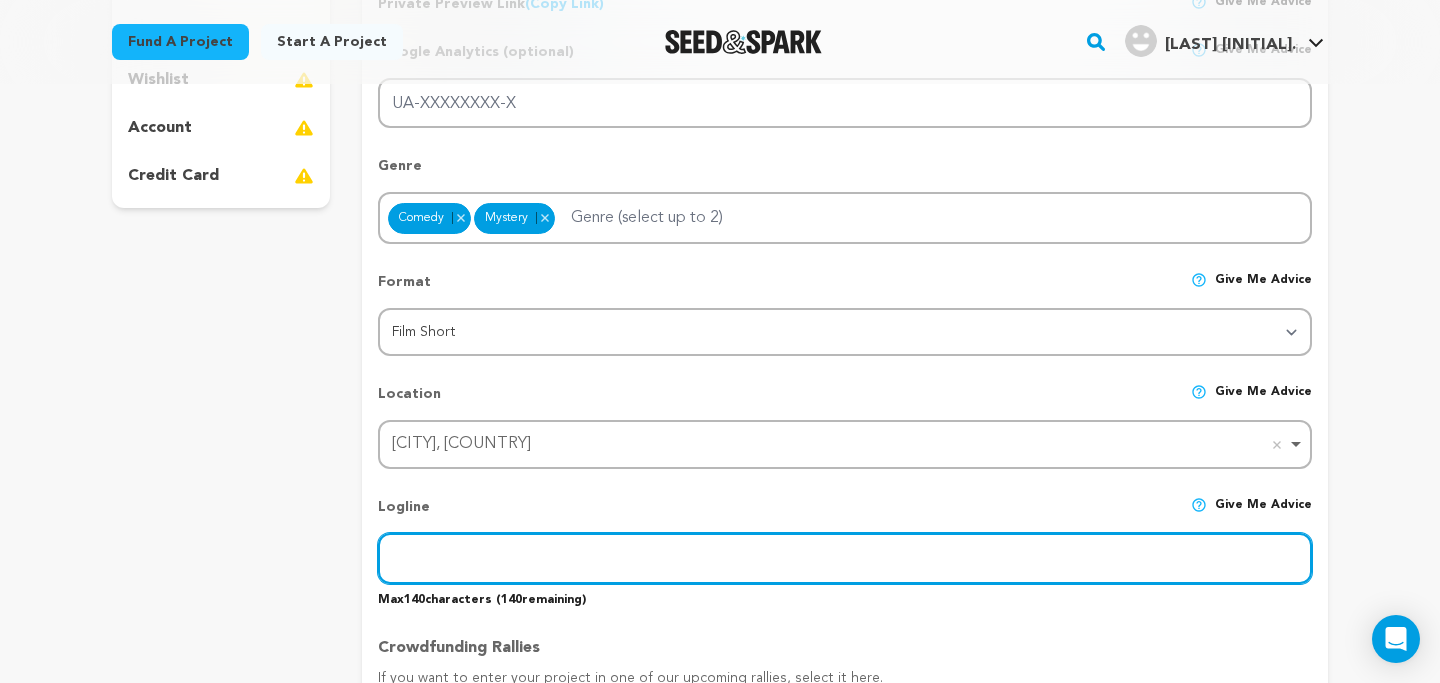 click at bounding box center [845, 558] 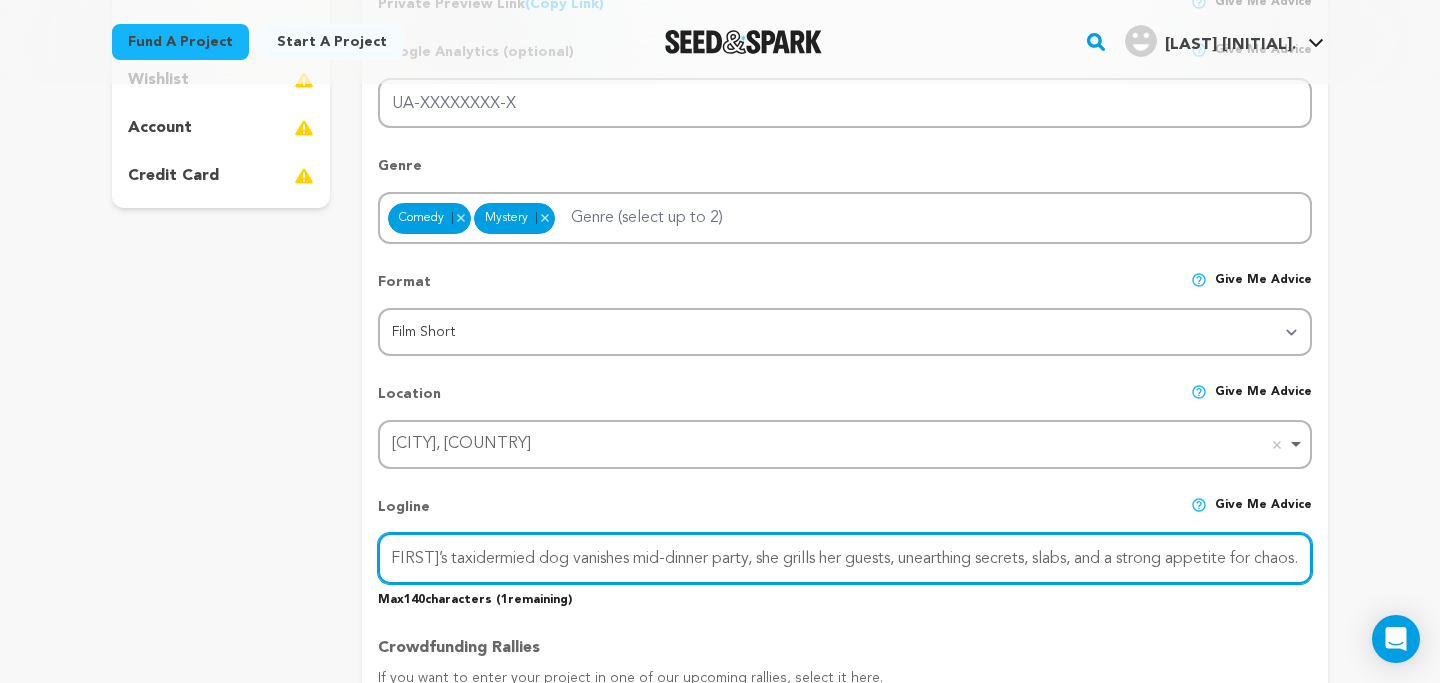 scroll, scrollTop: 0, scrollLeft: 71, axis: horizontal 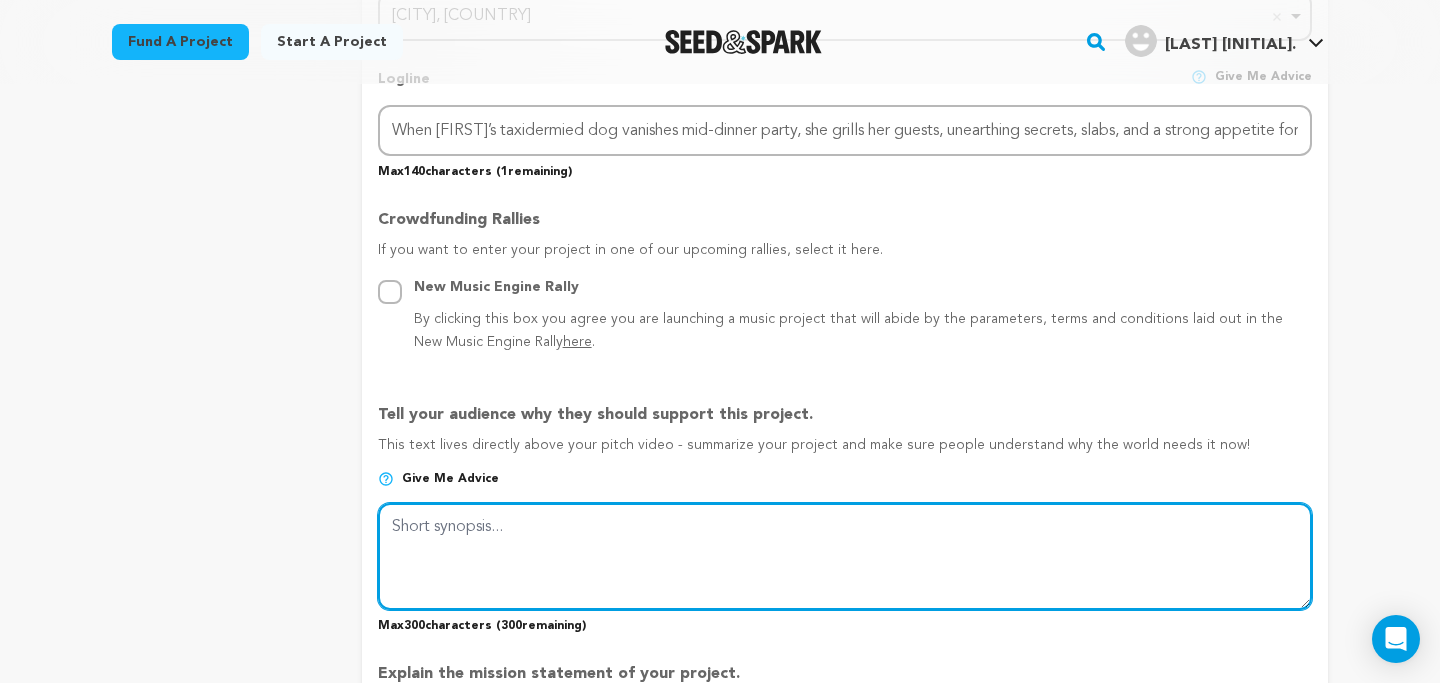 click at bounding box center (845, 556) 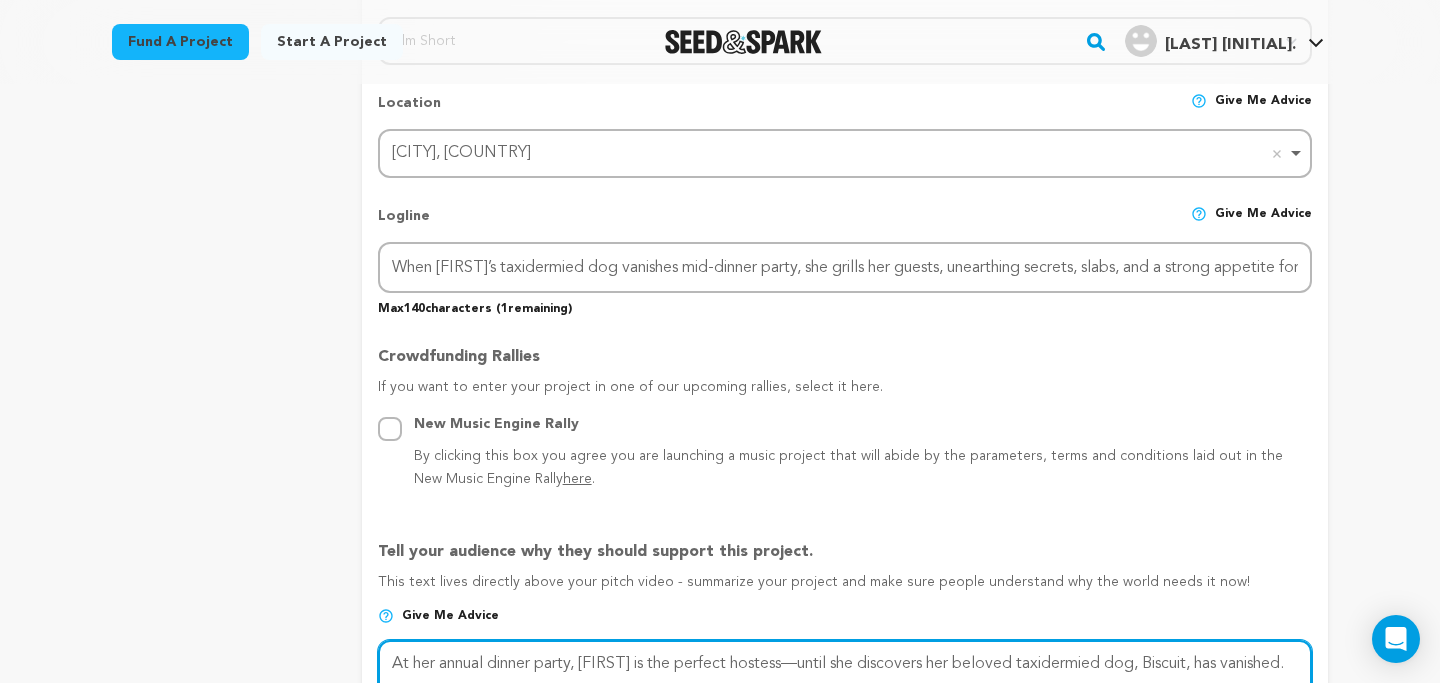 scroll, scrollTop: 842, scrollLeft: 0, axis: vertical 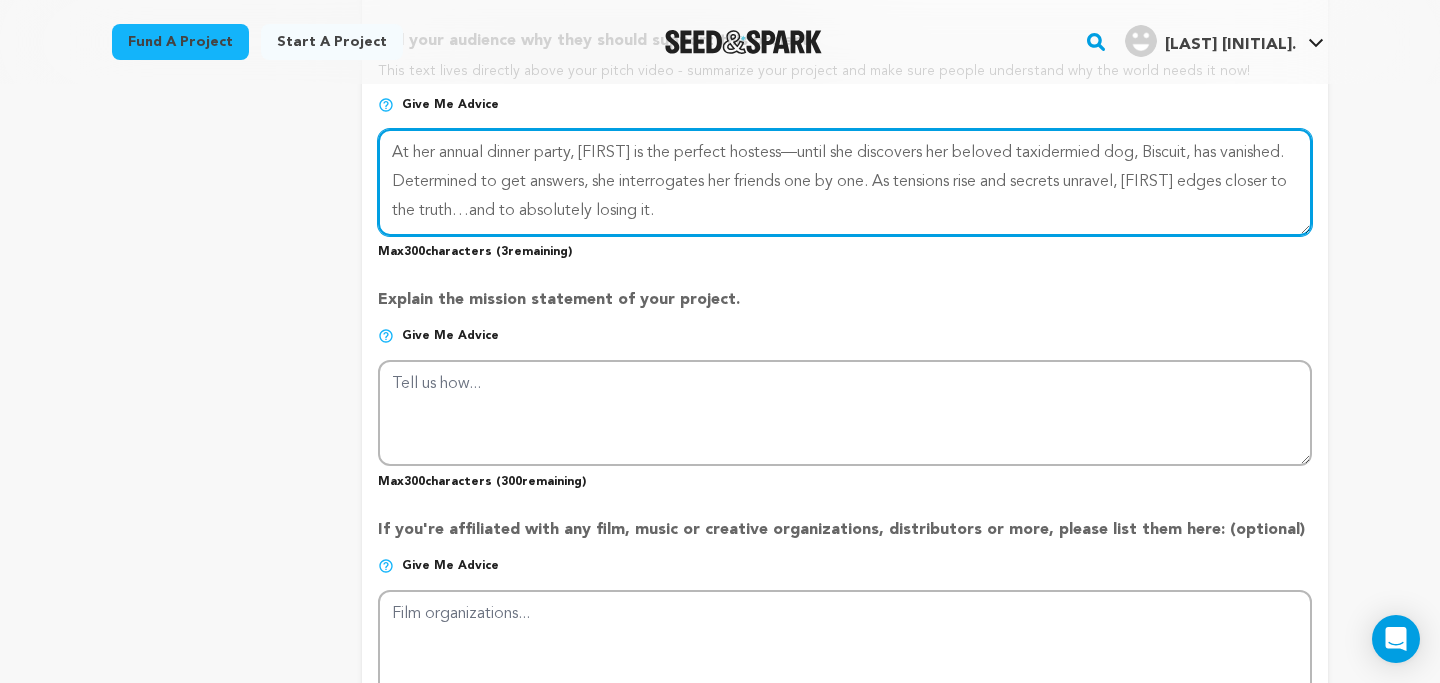 type on "At her annual dinner party, [FIRST] is the perfect hostess—until she discovers her beloved taxidermied dog, Biscuit, has vanished. Determined to get answers, she interrogates her friends one by one. As tensions rise and secrets unravel, [FIRST] edges closer to the truth…and to absolutely losing it." 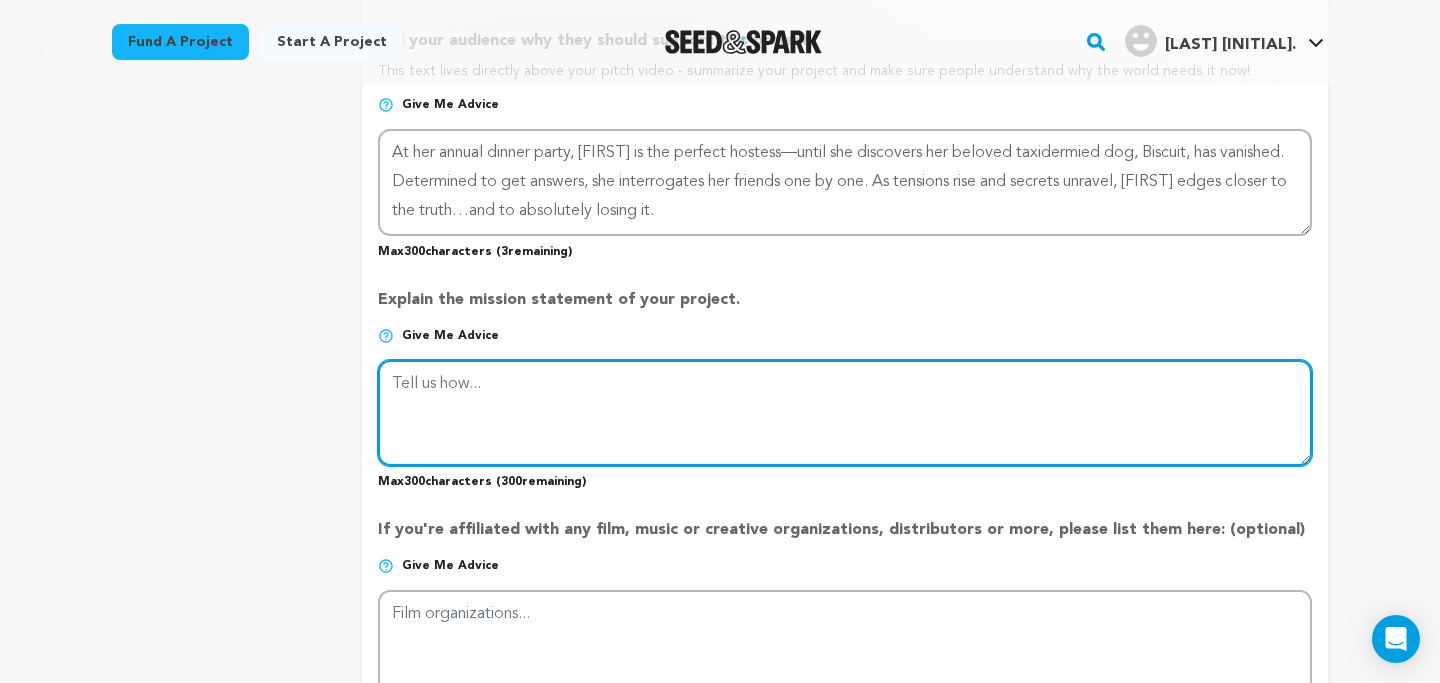 click at bounding box center [845, 413] 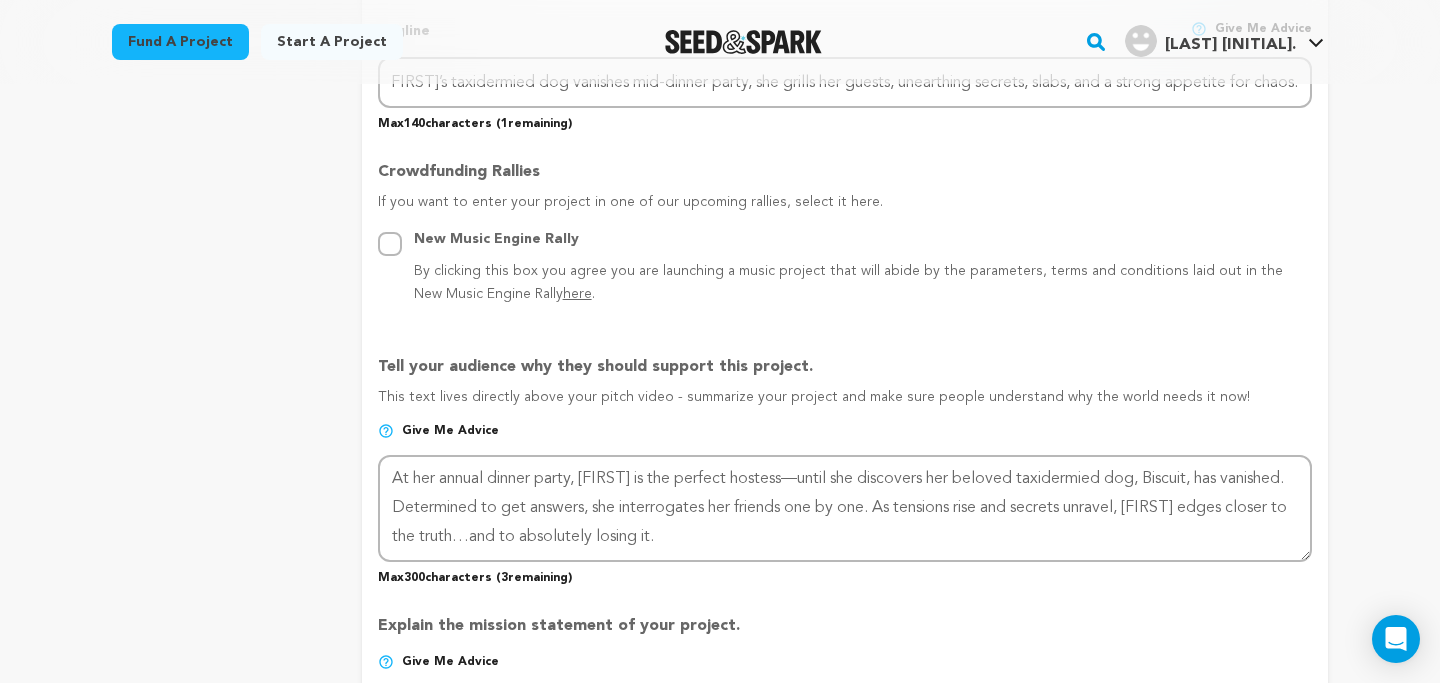 scroll, scrollTop: 1498, scrollLeft: 0, axis: vertical 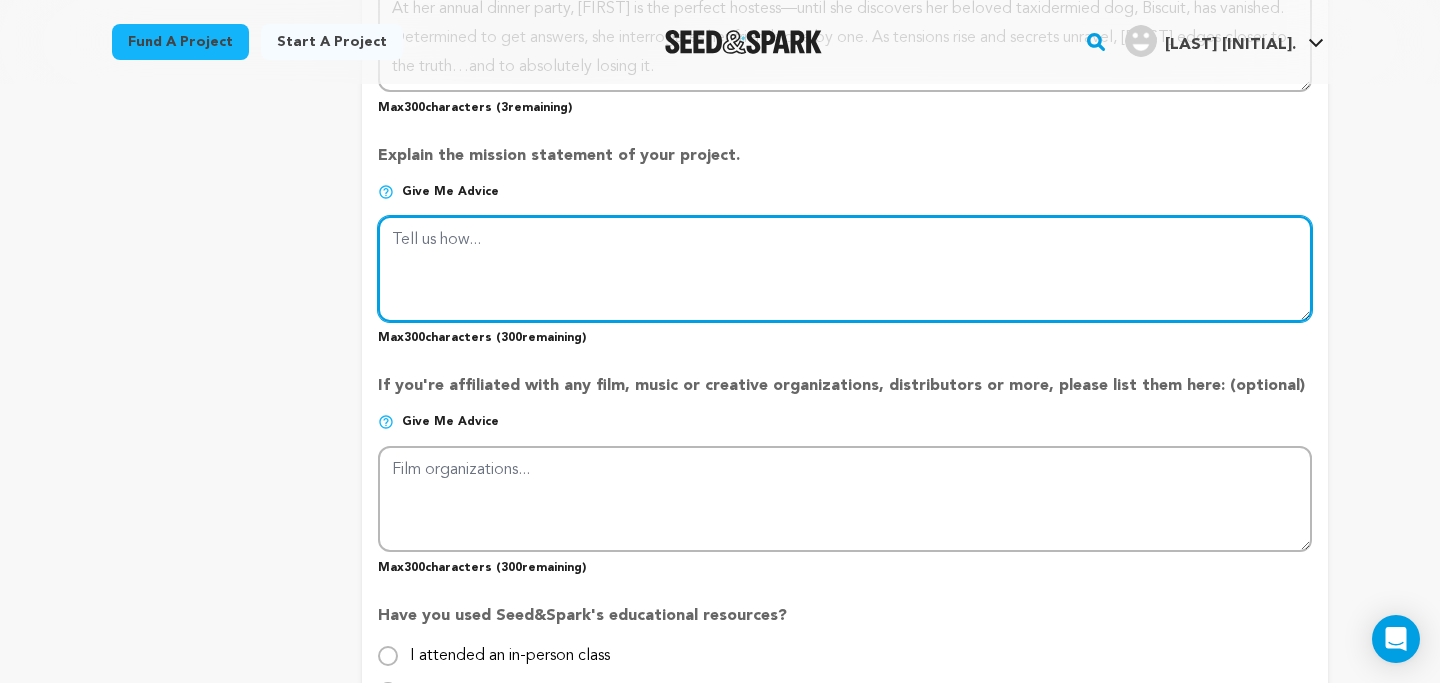 click at bounding box center (845, 269) 